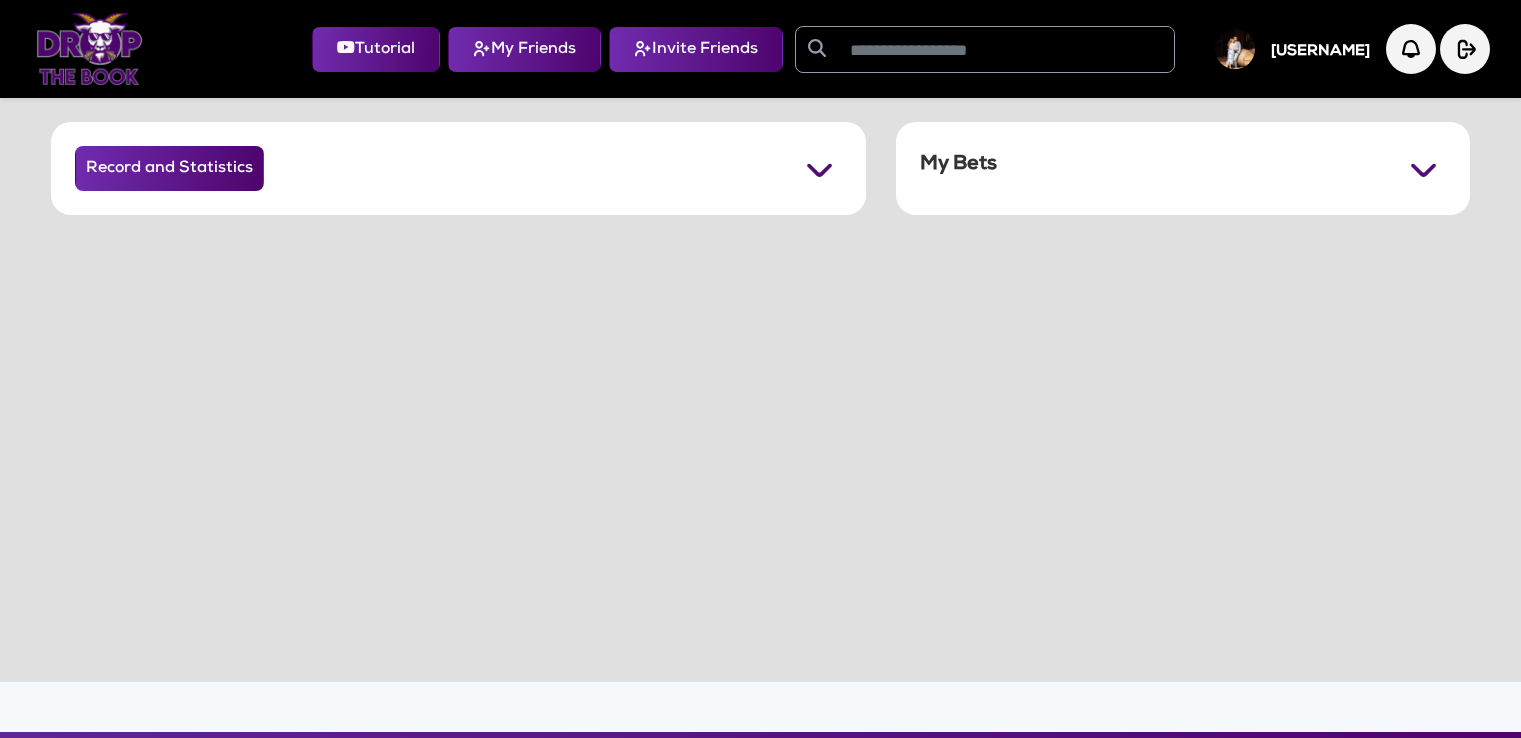 scroll, scrollTop: 0, scrollLeft: 0, axis: both 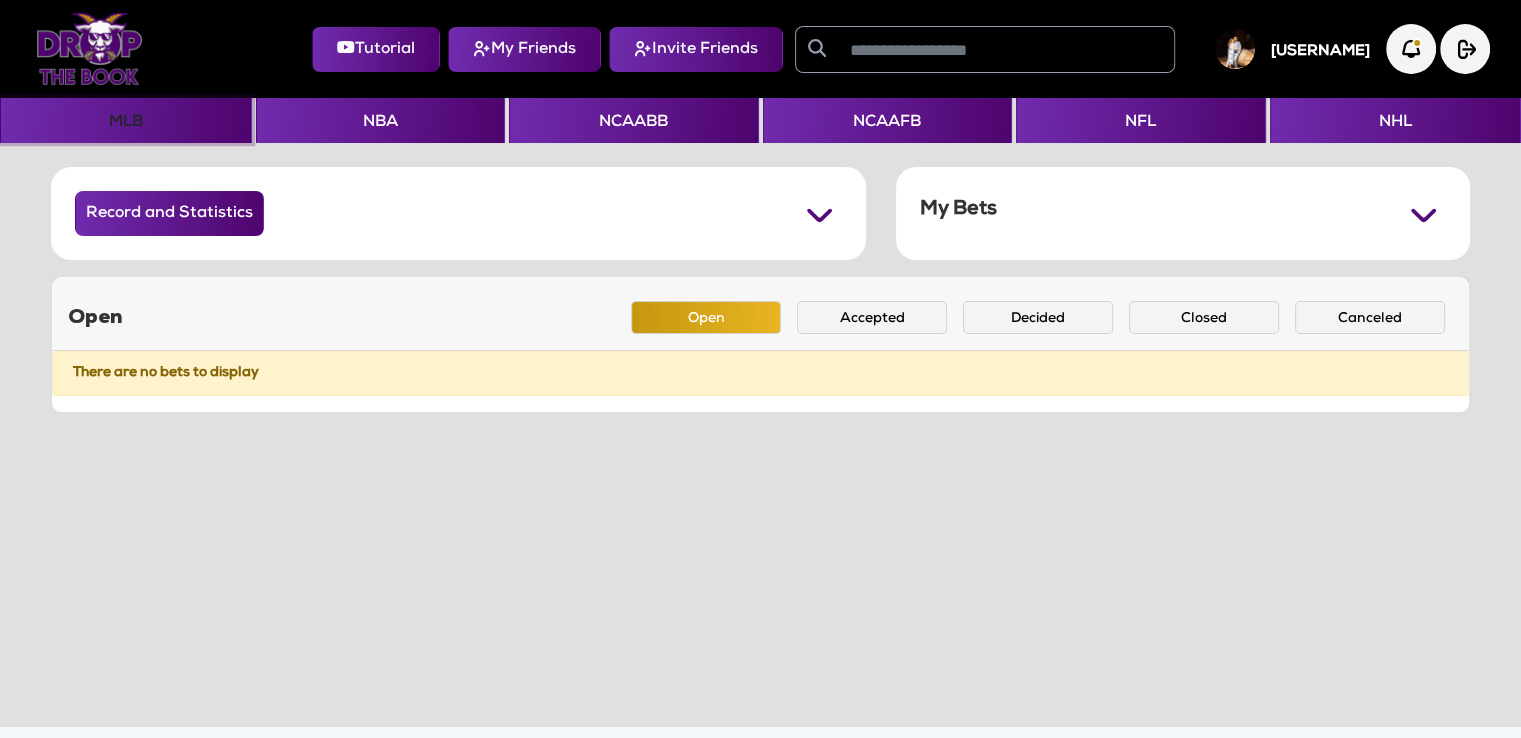 click on "MLB" at bounding box center (126, 120) 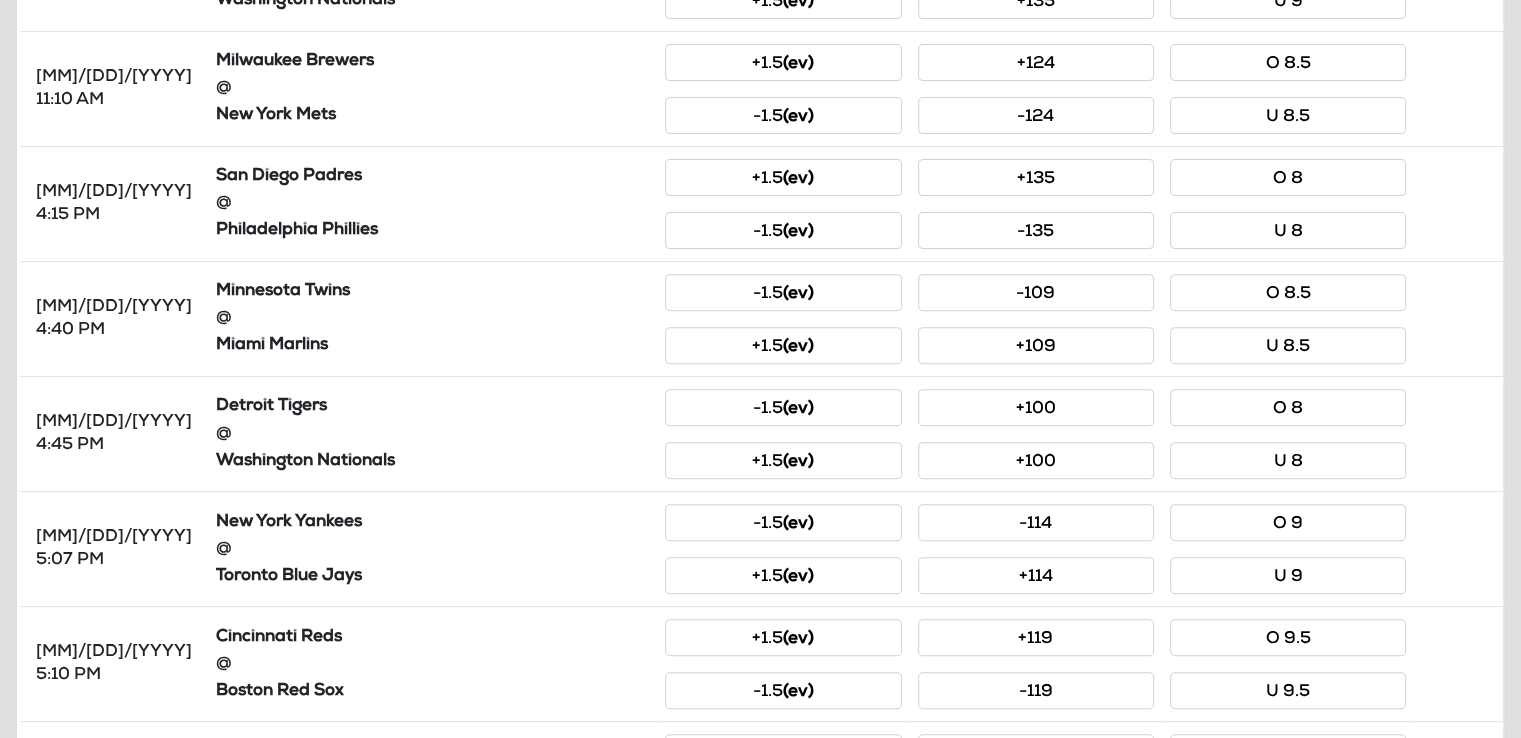 scroll, scrollTop: 932, scrollLeft: 0, axis: vertical 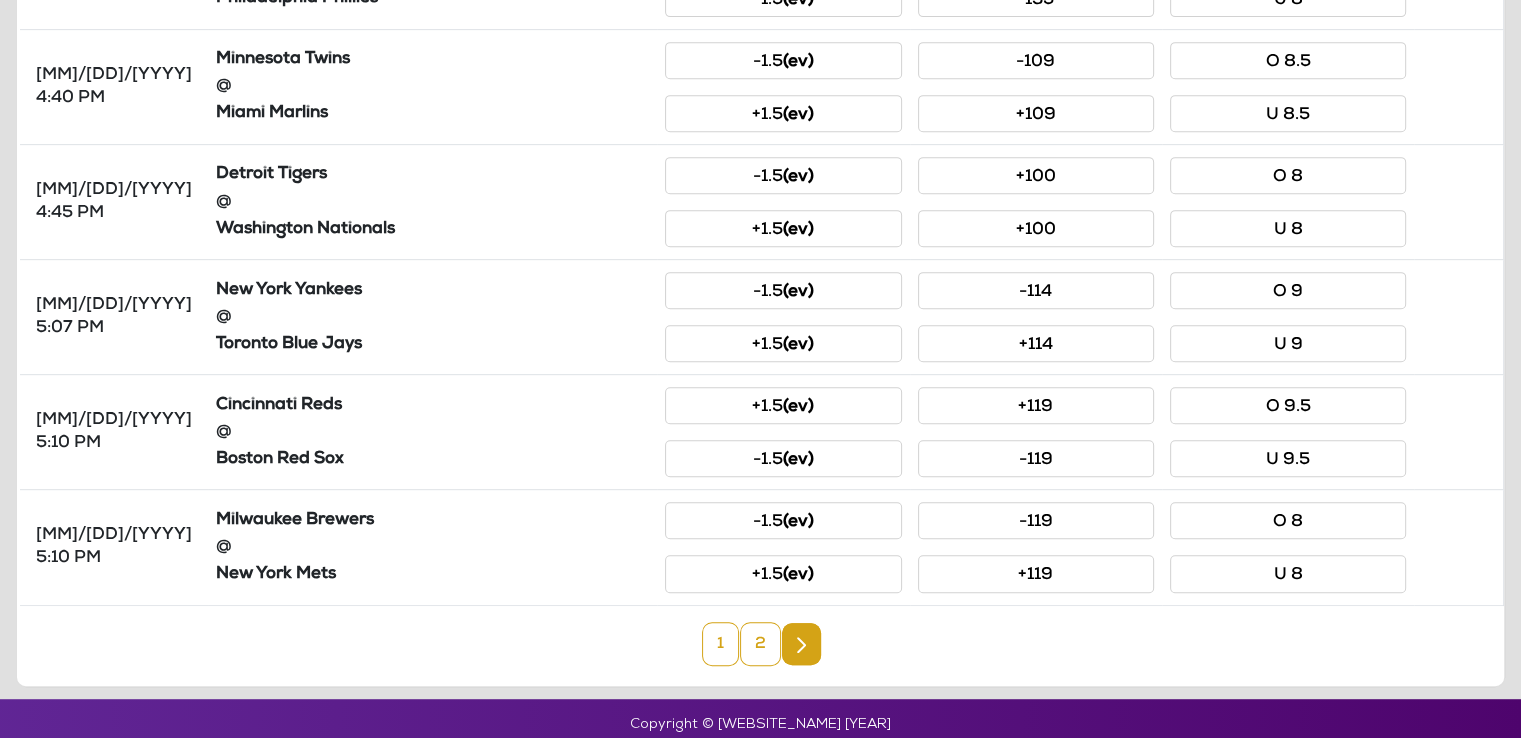 click on "2" at bounding box center [720, 644] 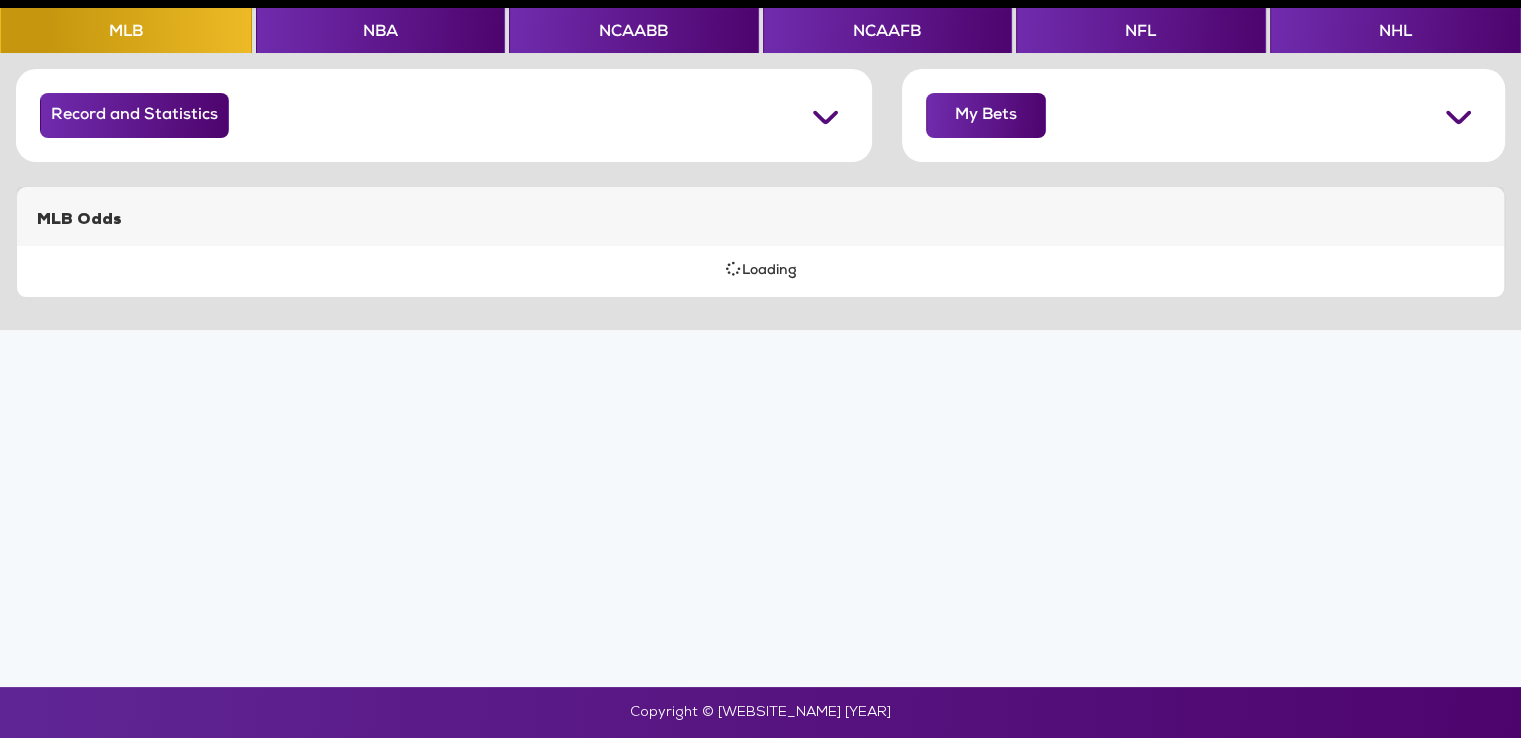 scroll, scrollTop: 590, scrollLeft: 0, axis: vertical 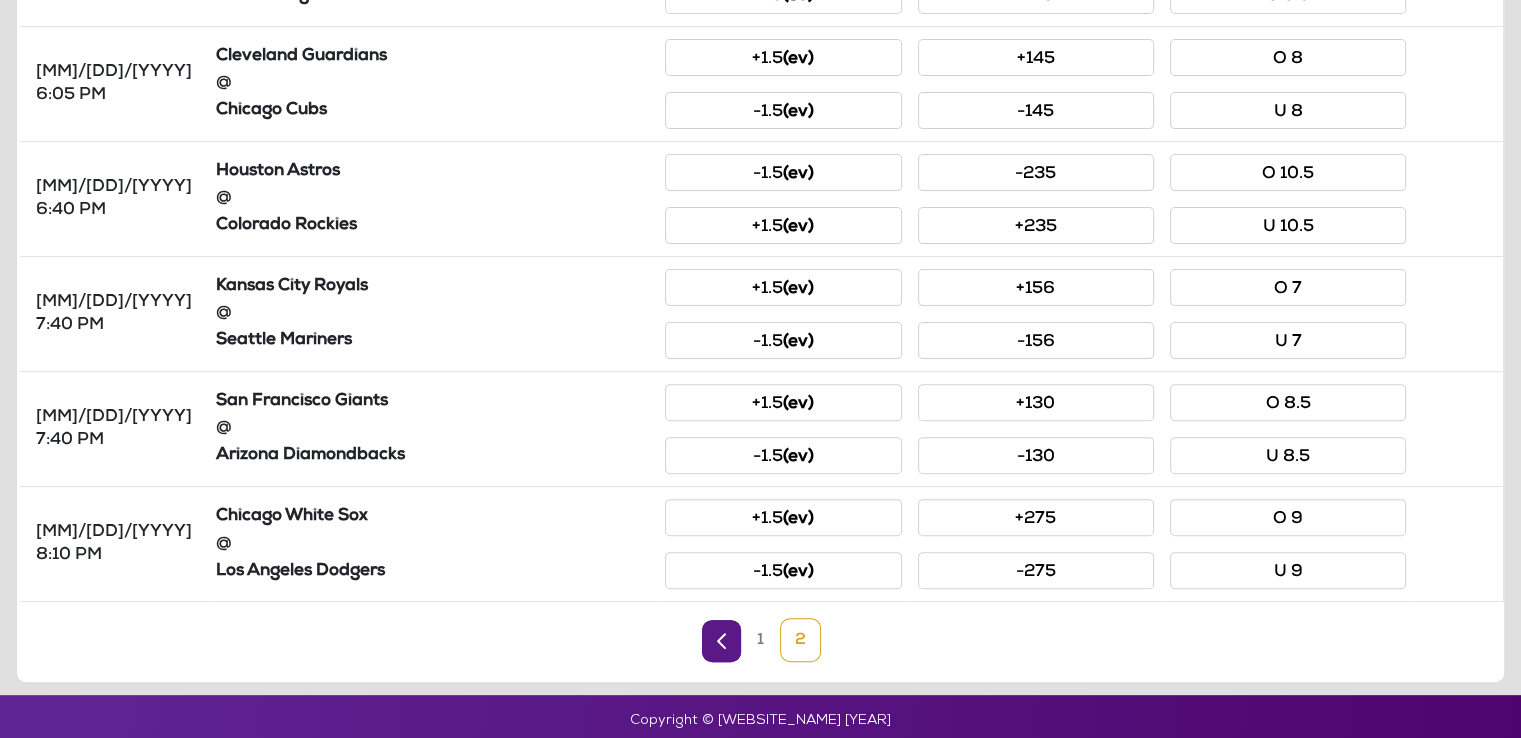 click at bounding box center (721, 641) 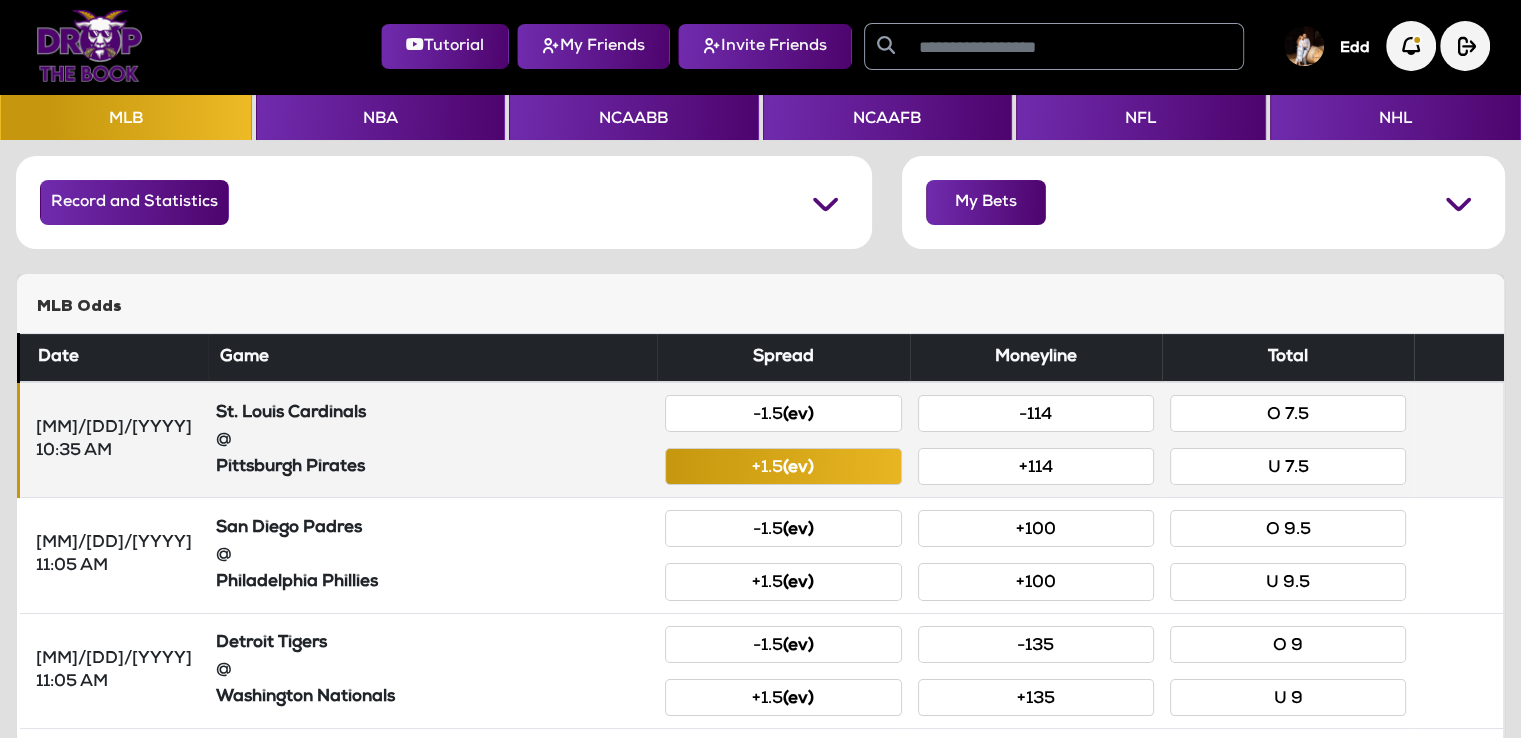 scroll, scrollTop: 0, scrollLeft: 0, axis: both 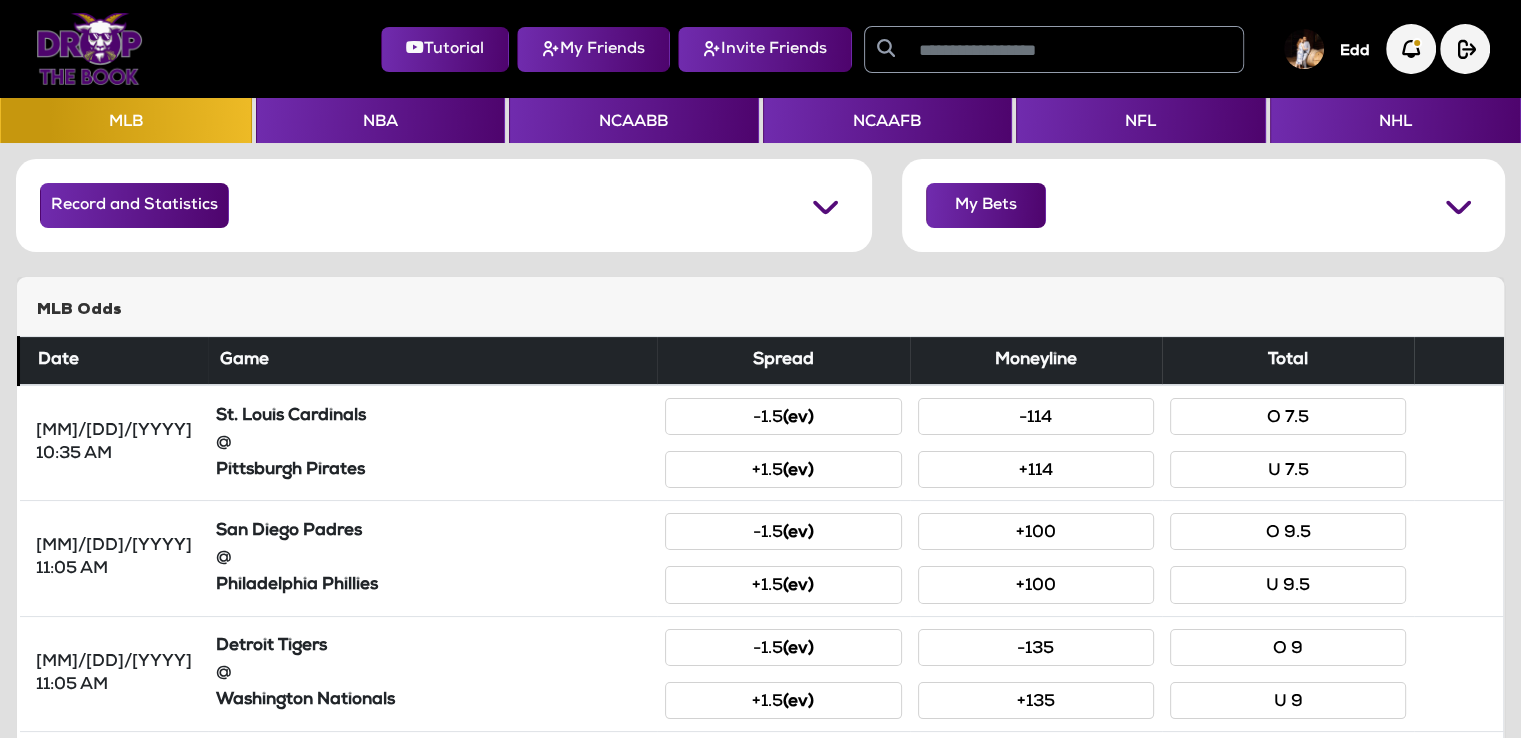 click on "Record and Statistics Won Lost Tied My Bets Juice Saved: $[AMOUNT] Won Lost Tied" at bounding box center [760, 217] 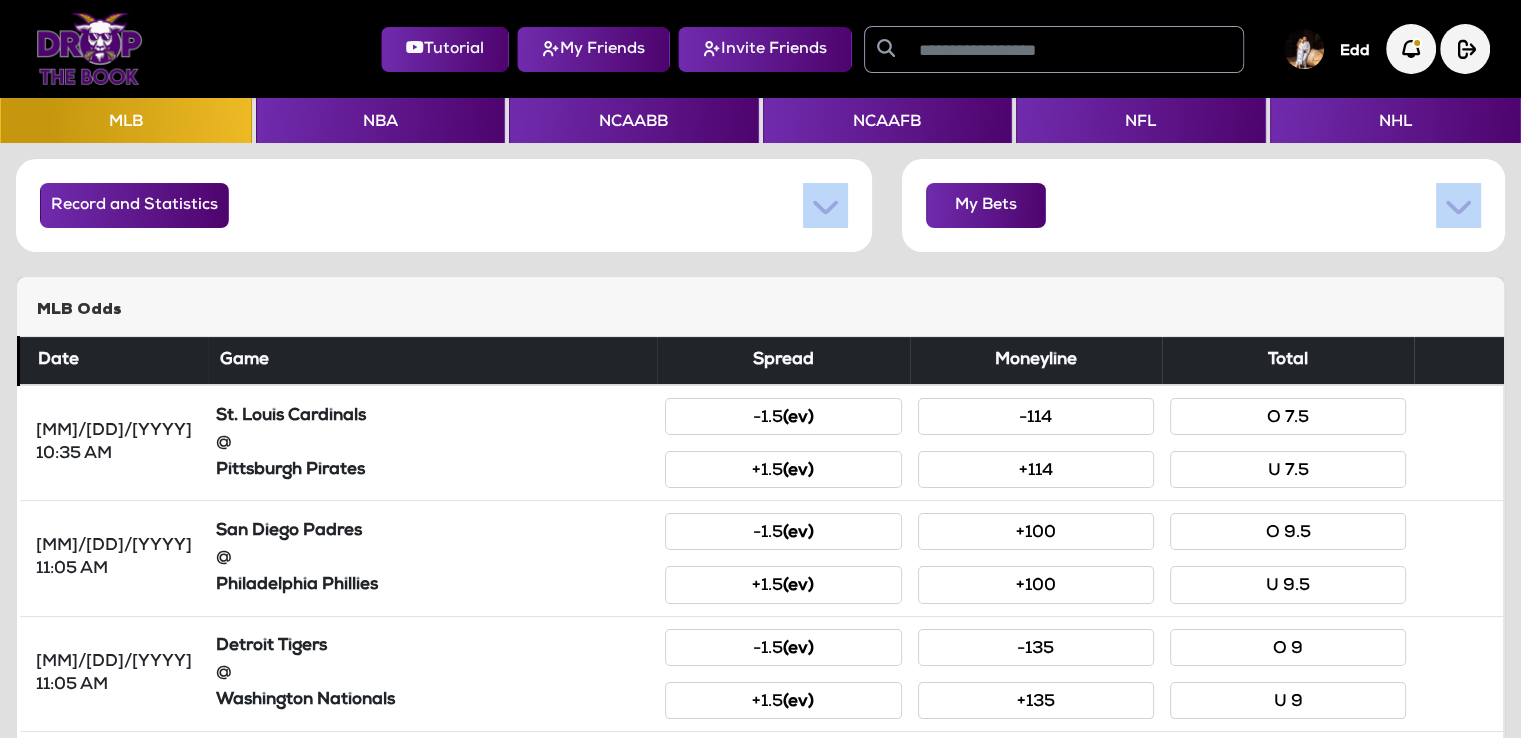 click on "Record and Statistics Won Lost Tied My Bets Juice Saved: $[AMOUNT] Won Lost Tied" at bounding box center [760, 217] 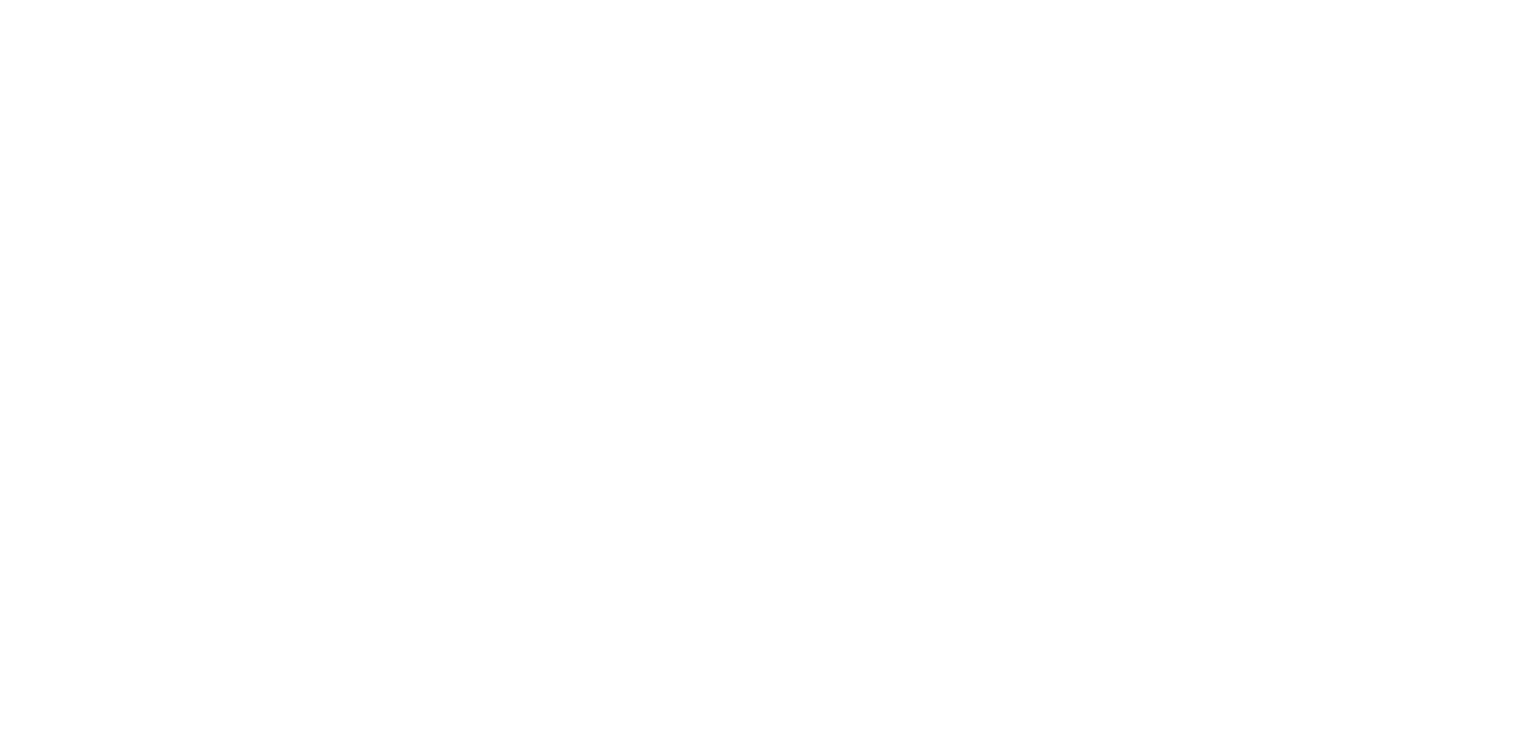 scroll, scrollTop: 0, scrollLeft: 0, axis: both 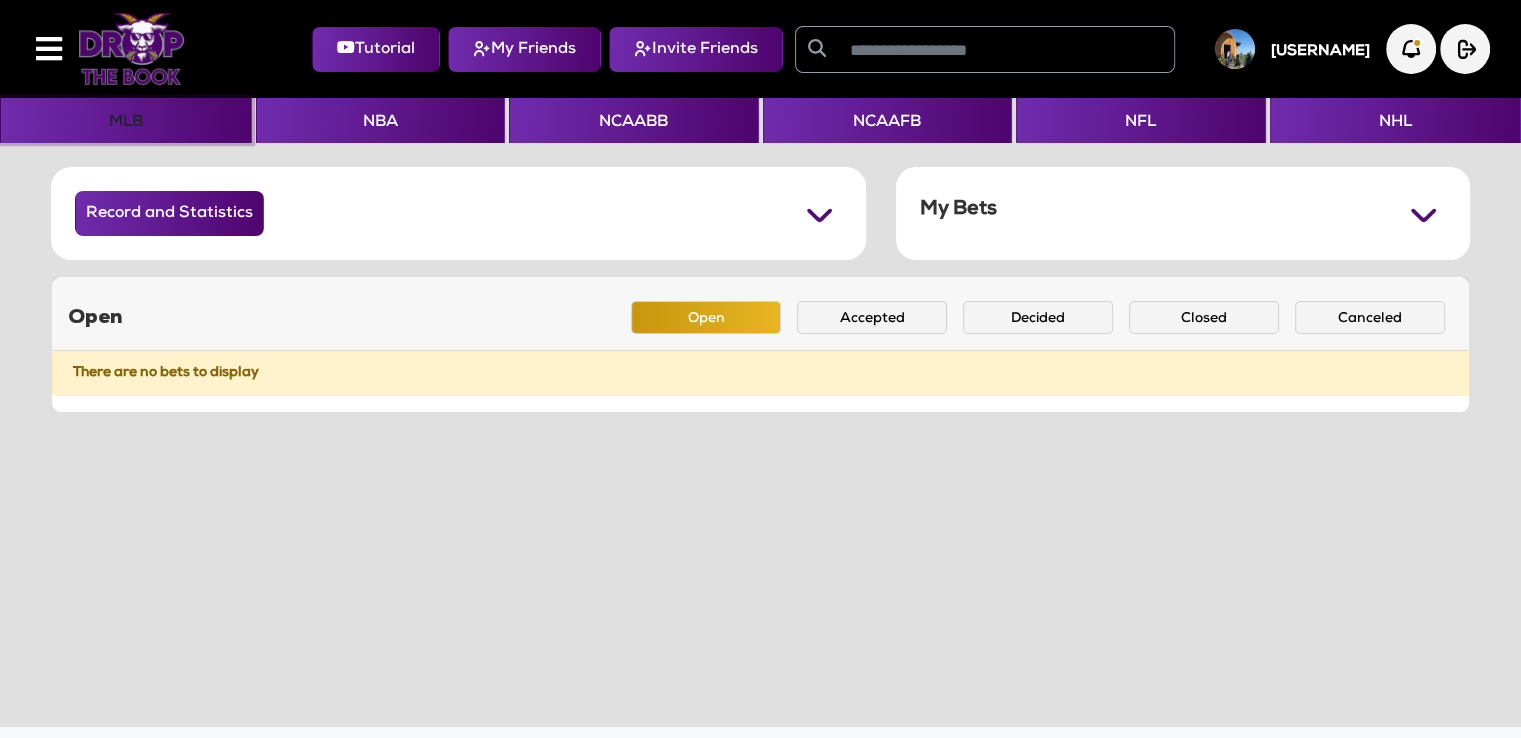 click on "[LEAGUE]" at bounding box center [126, 120] 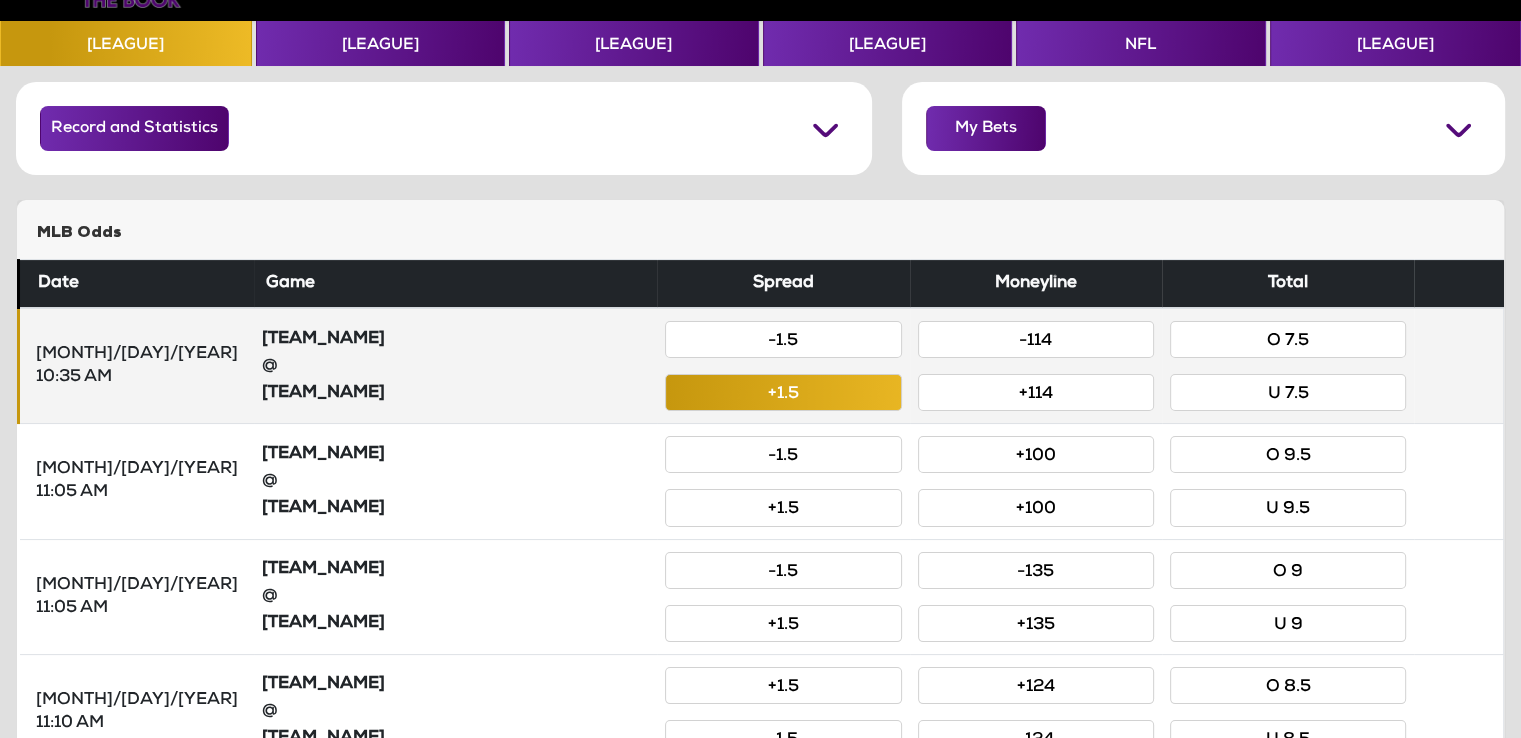 scroll, scrollTop: 0, scrollLeft: 0, axis: both 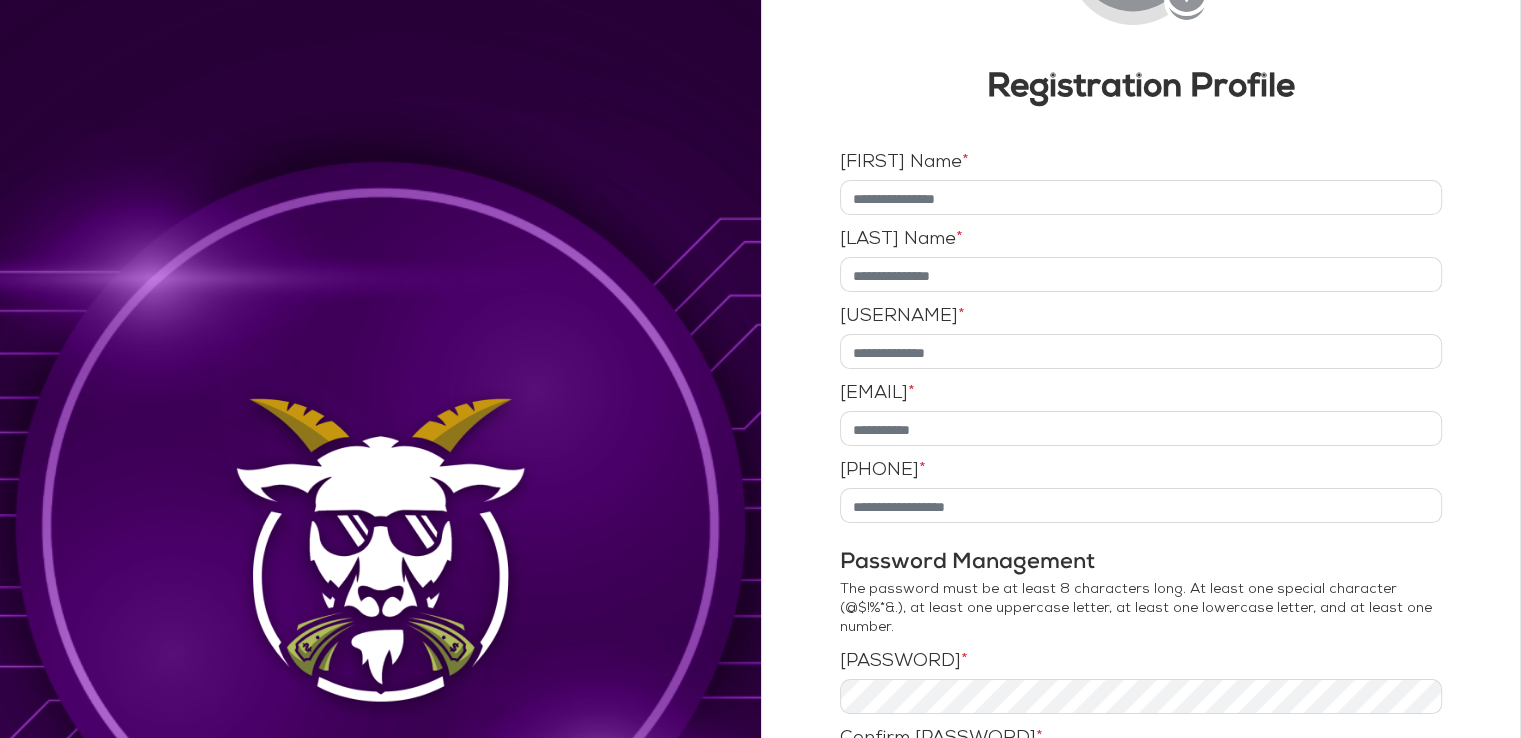 click at bounding box center [1141, 197] 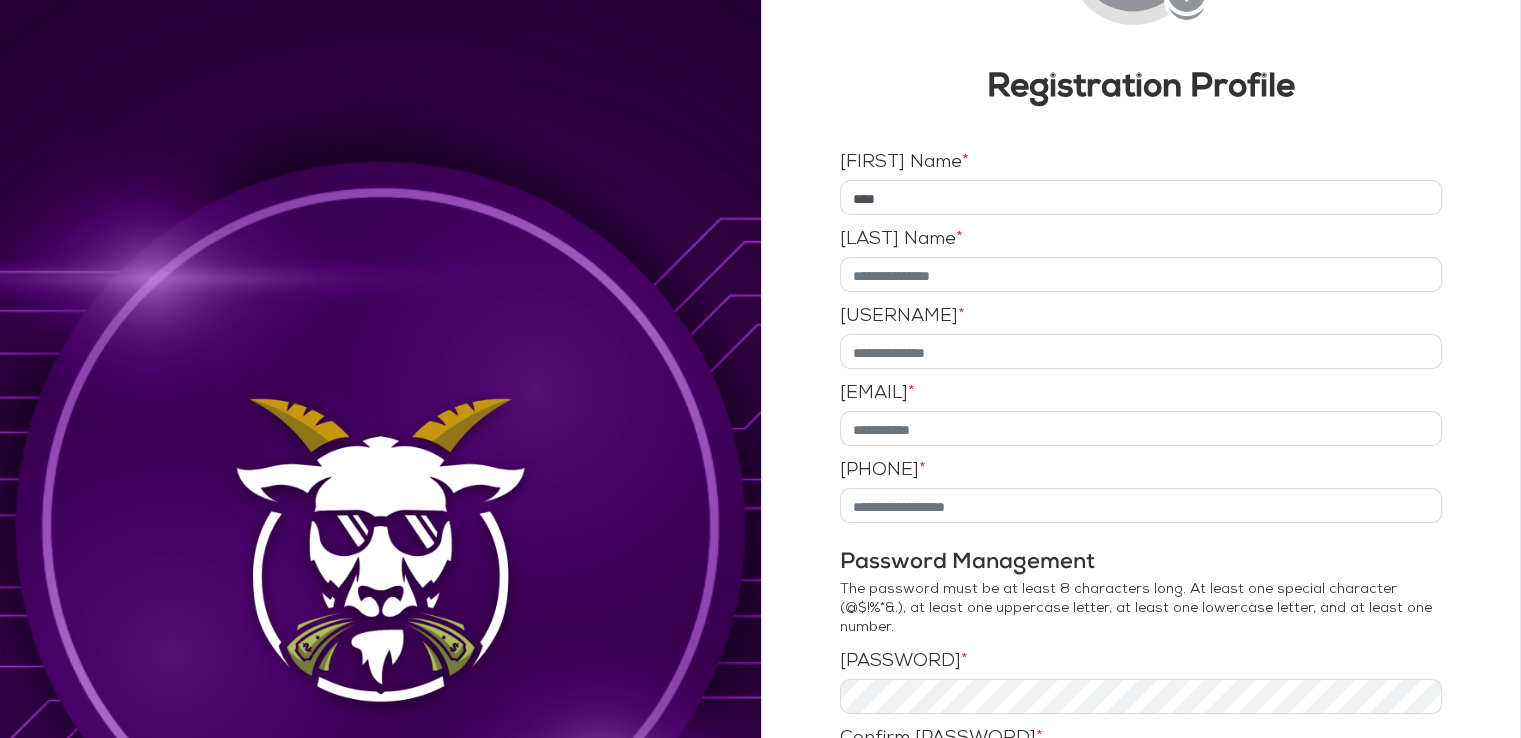 type on "****" 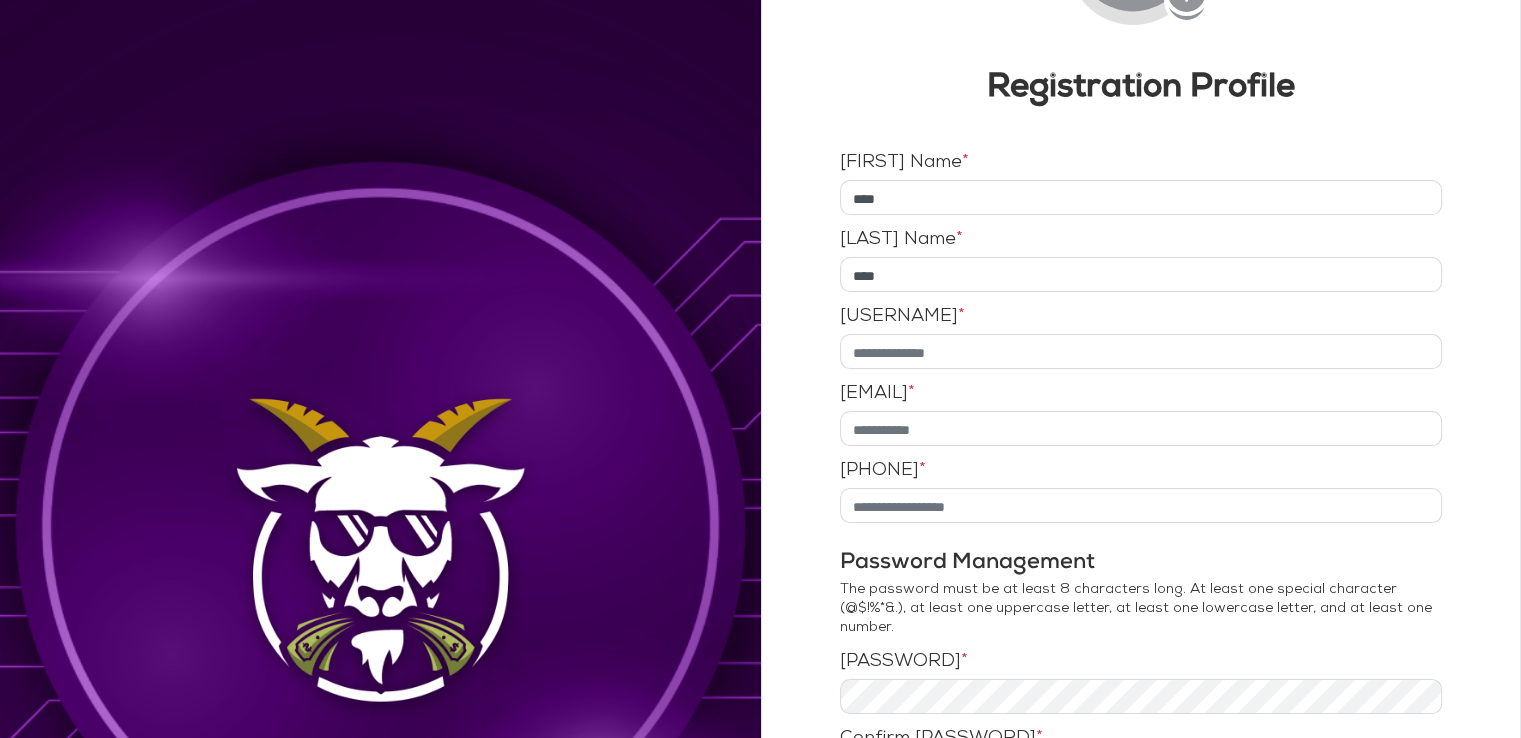 type on "****" 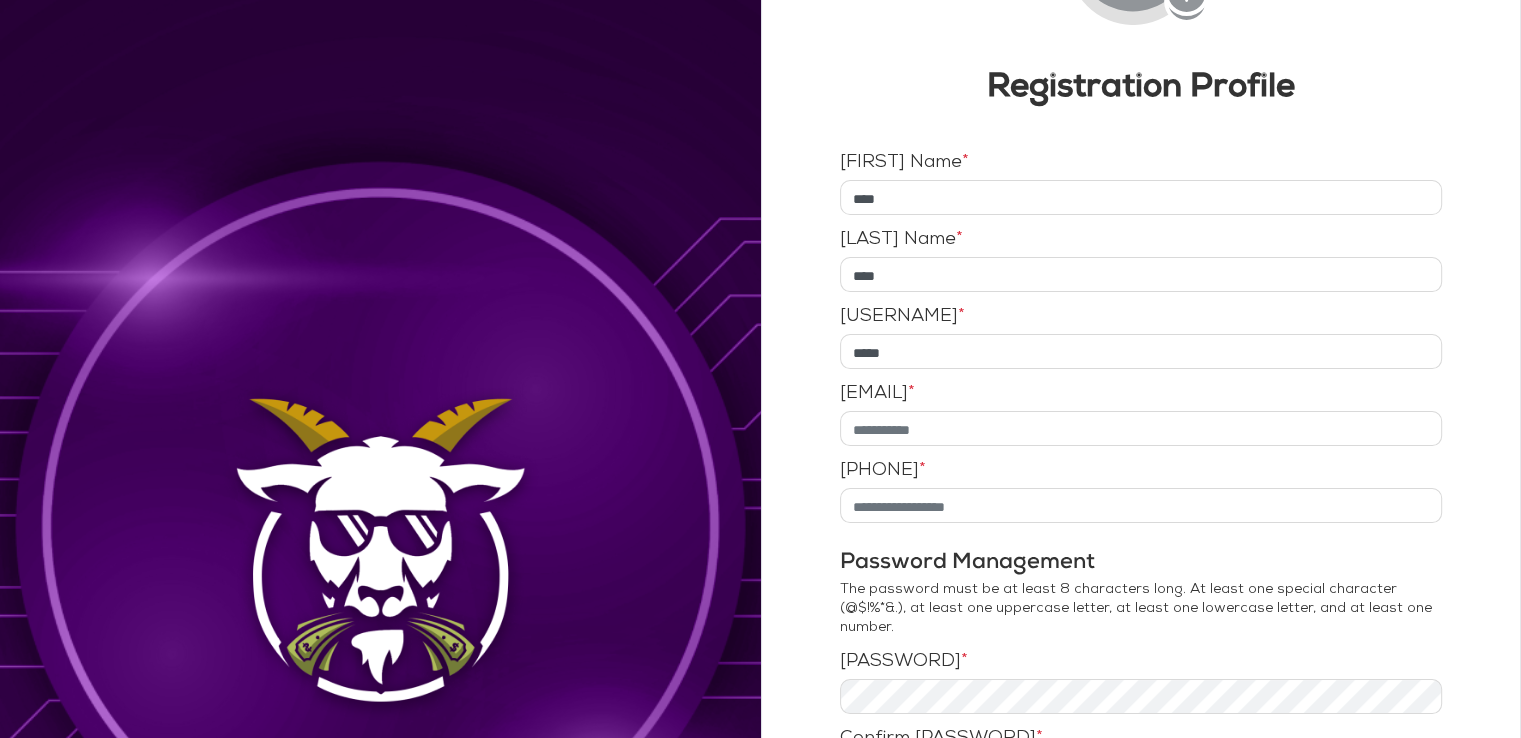 type on "*****" 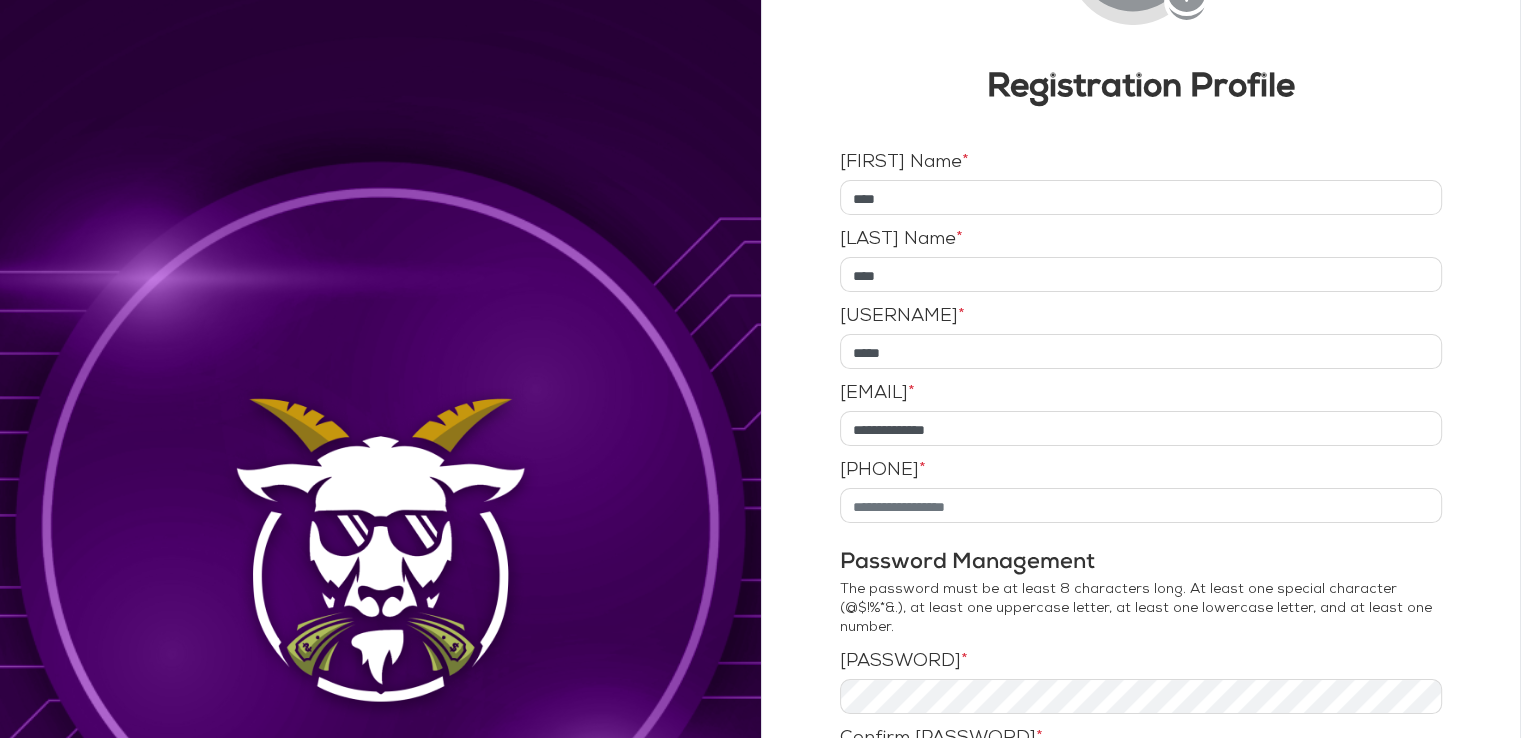 type on "**********" 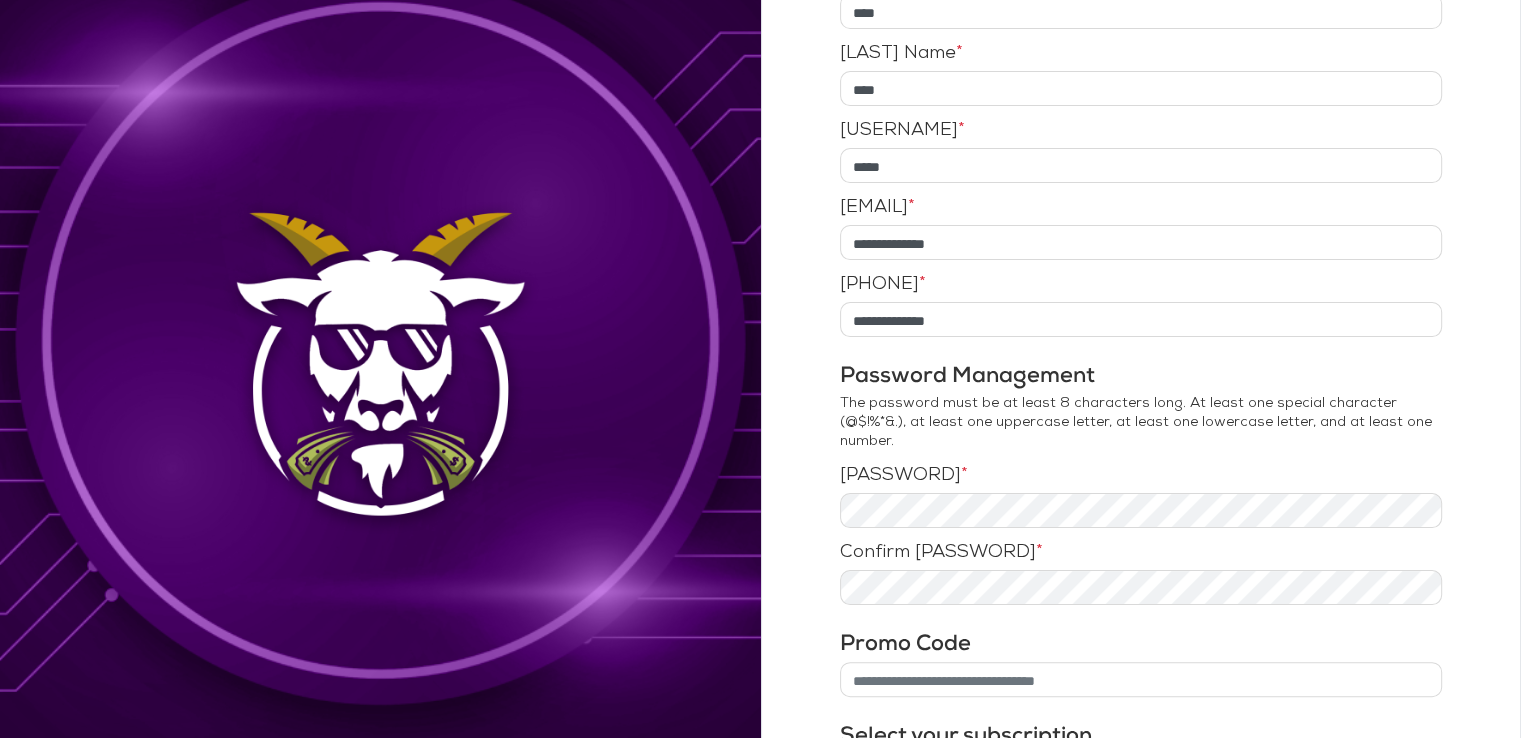 scroll, scrollTop: 454, scrollLeft: 0, axis: vertical 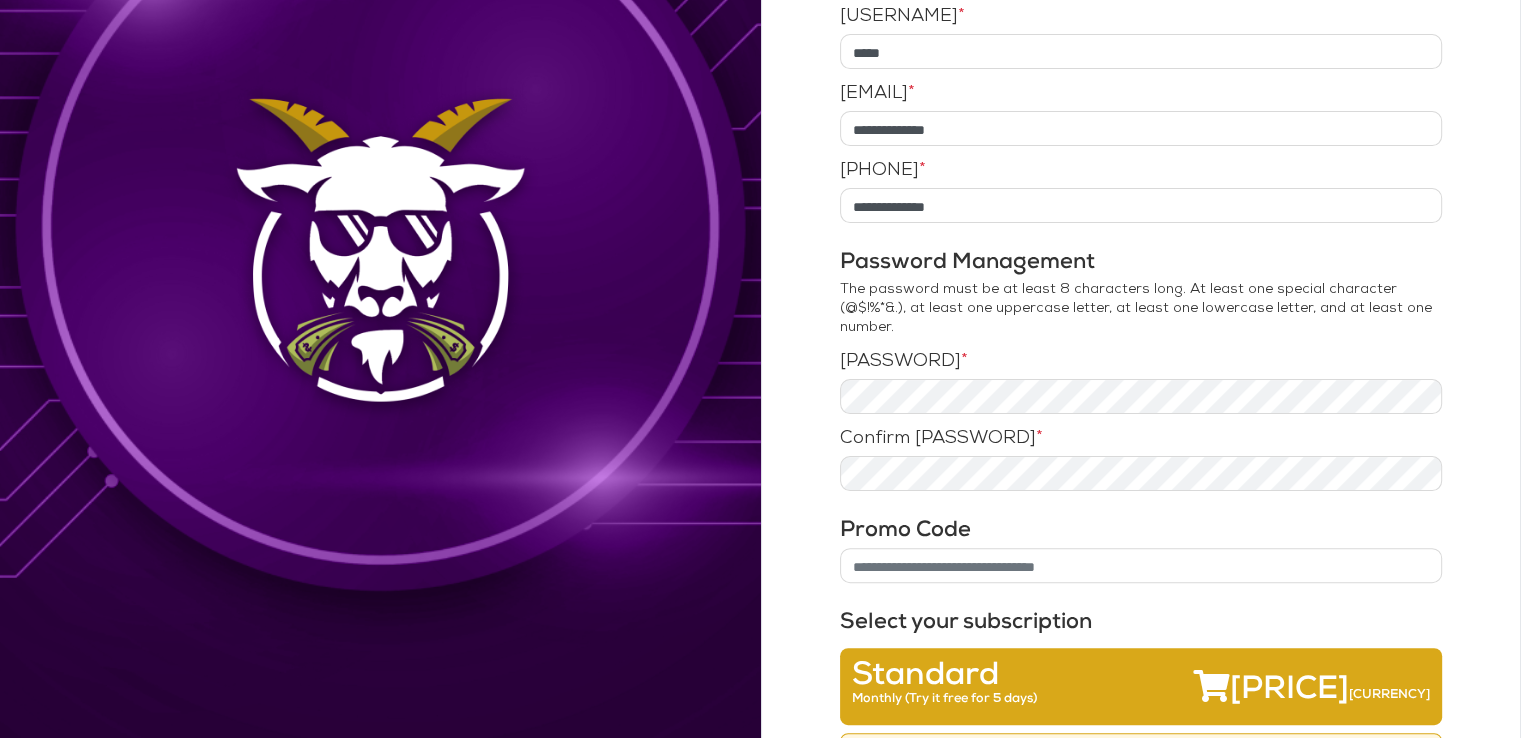 type on "**********" 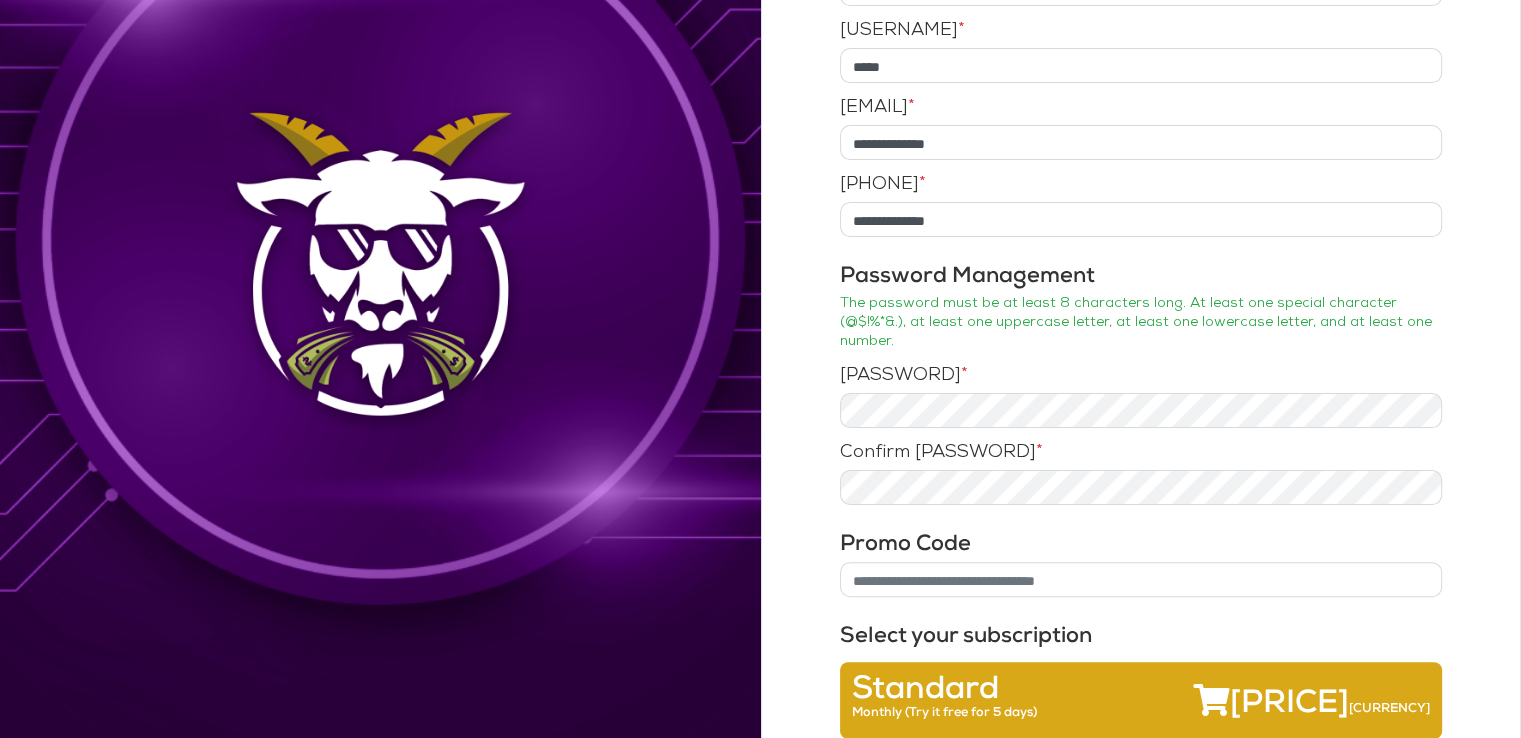 scroll, scrollTop: 654, scrollLeft: 0, axis: vertical 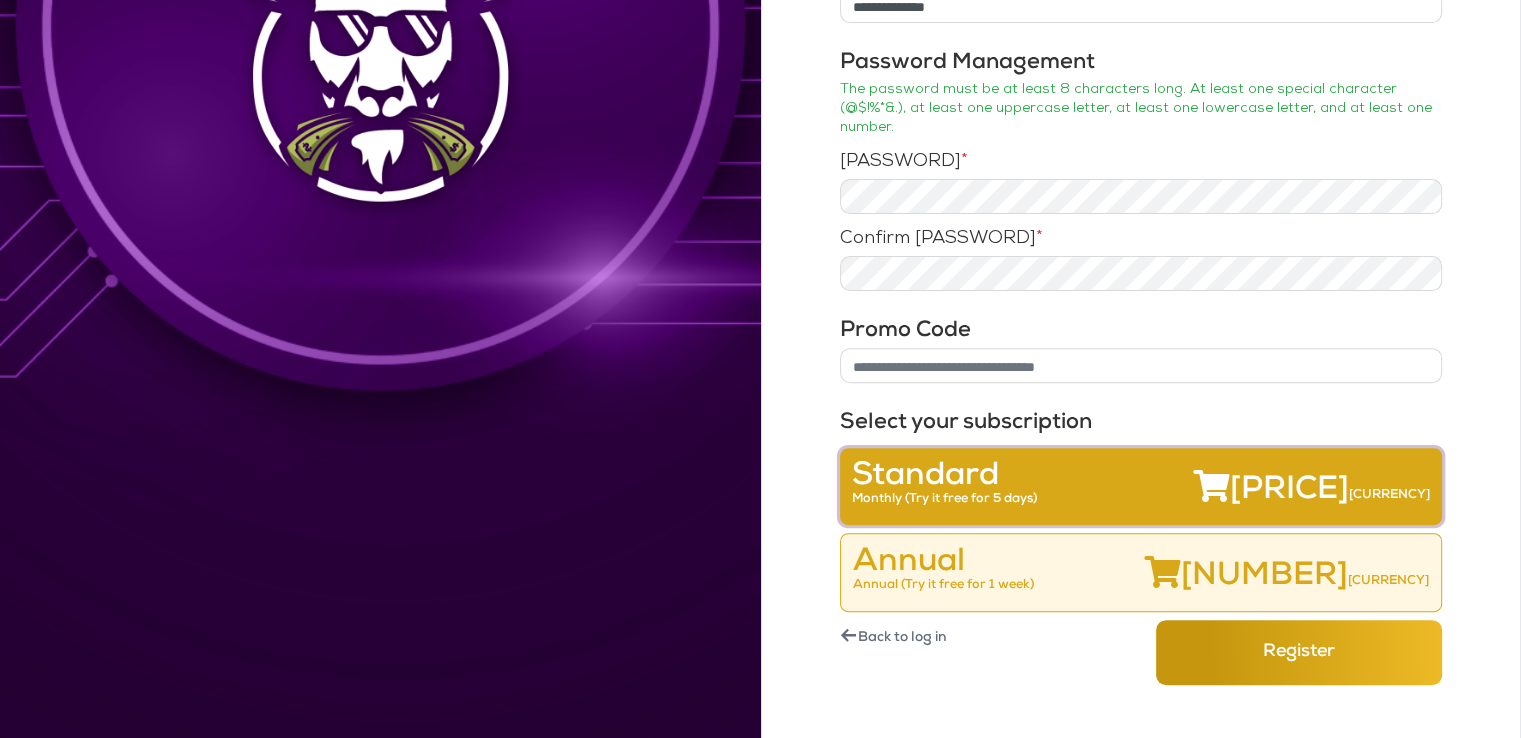 click on "Standard Monthly (Try it free for 5 days)" at bounding box center [944, 488] 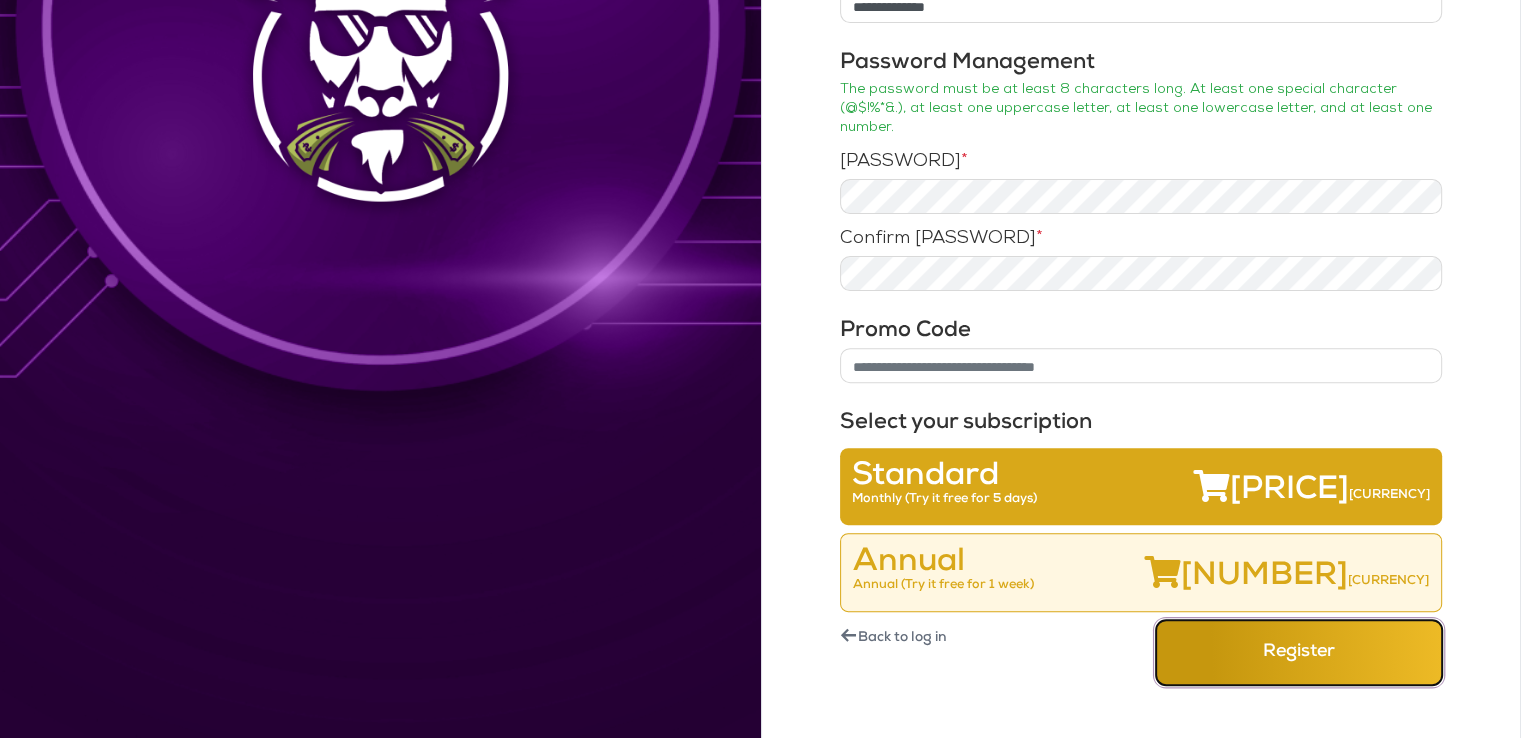 click on "Register" at bounding box center (1299, 652) 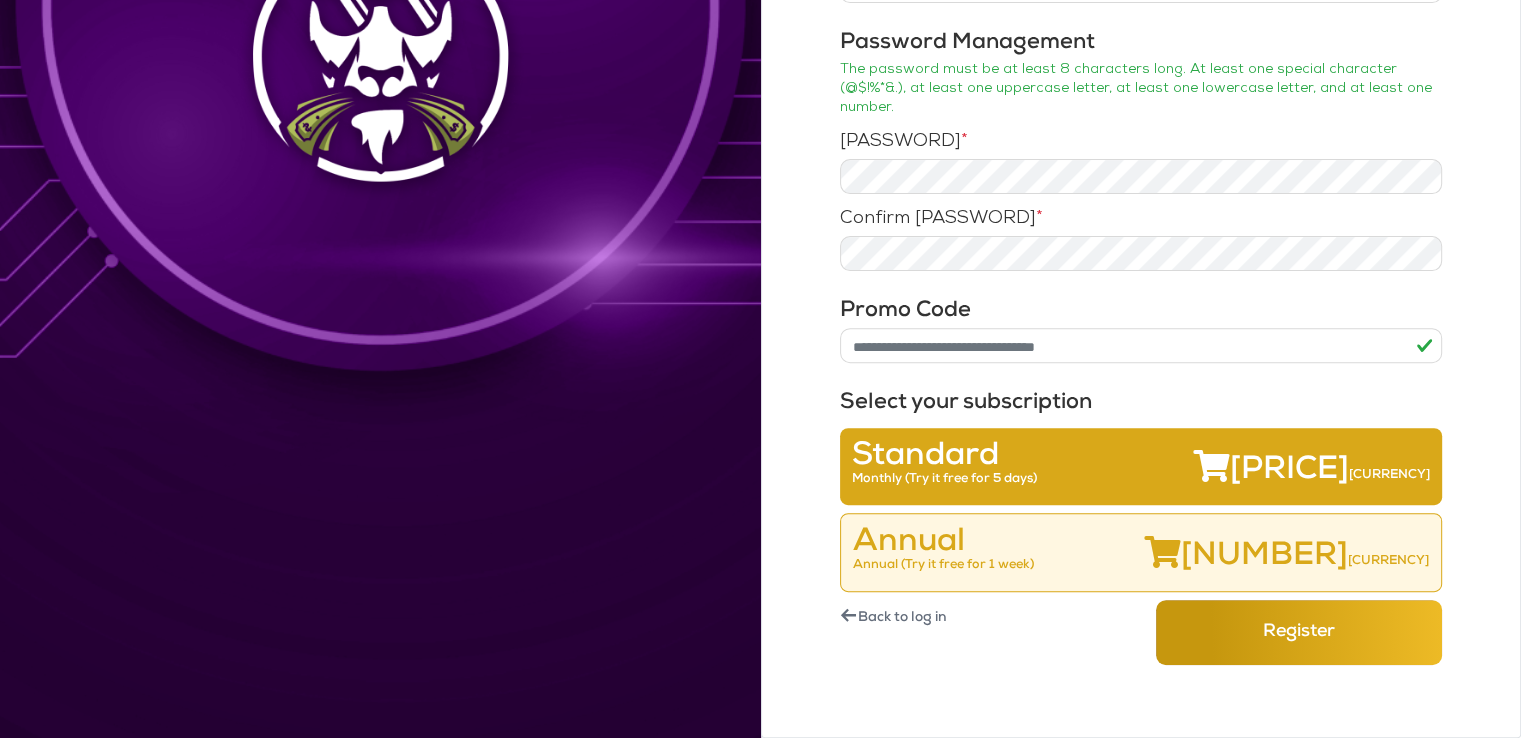 scroll, scrollTop: 654, scrollLeft: 0, axis: vertical 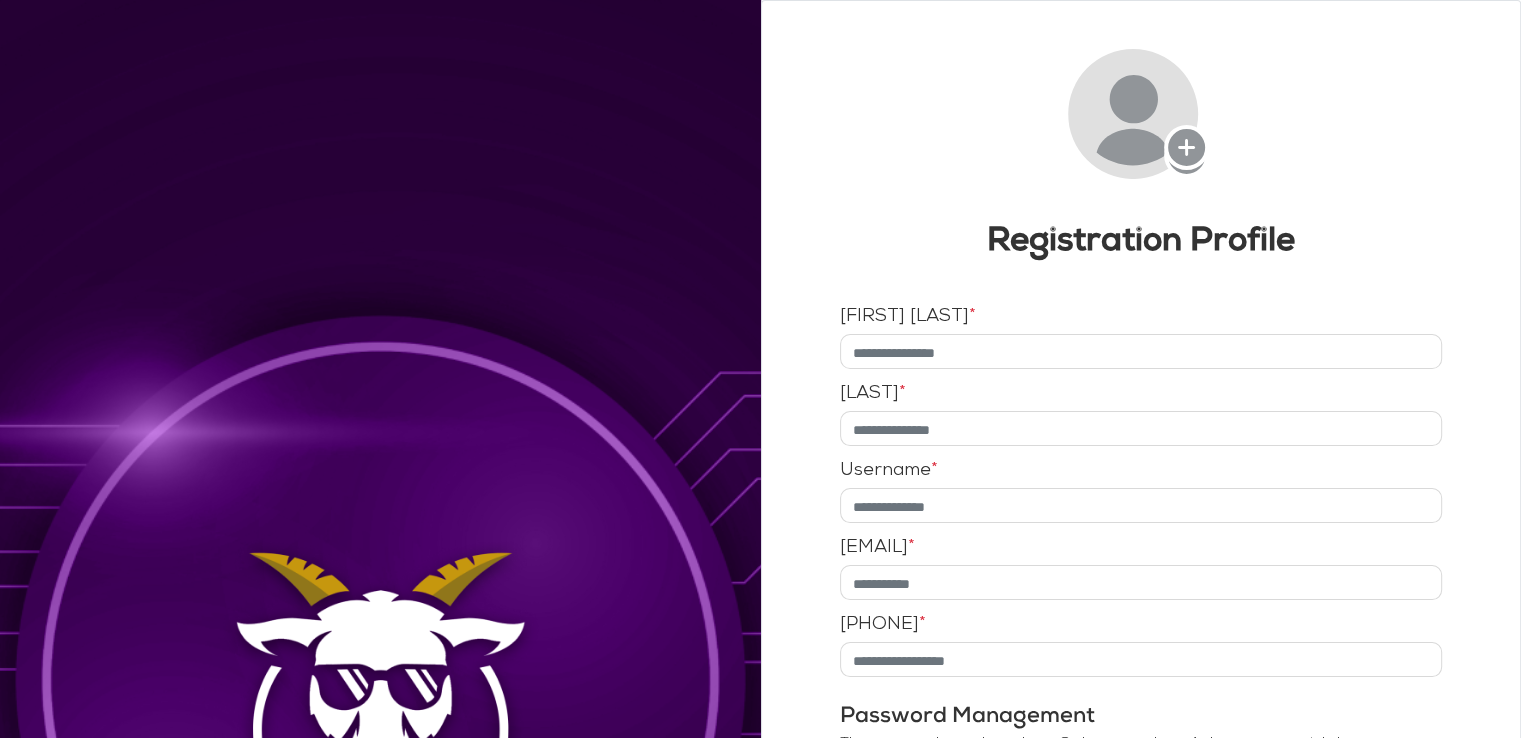 click at bounding box center (1141, 351) 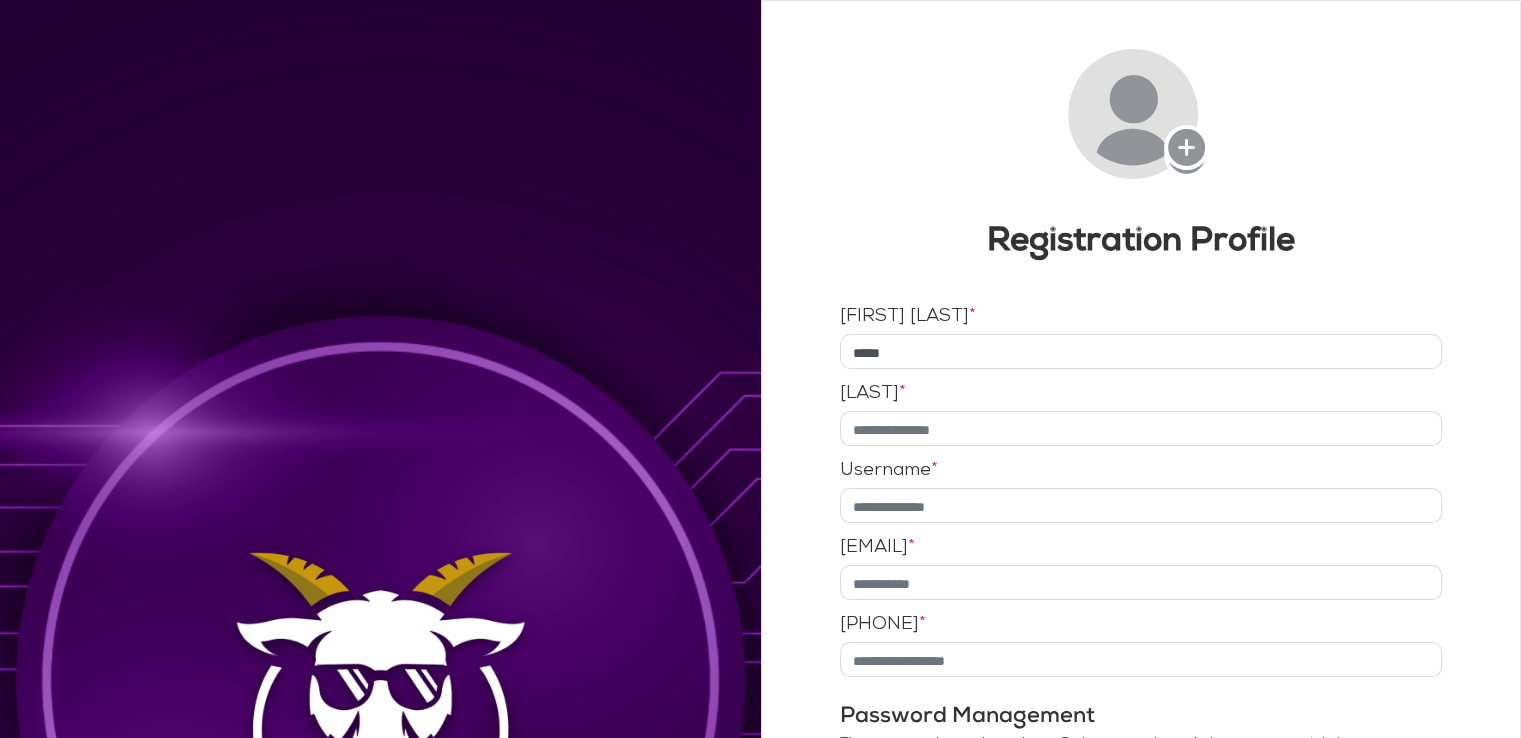type on "*****" 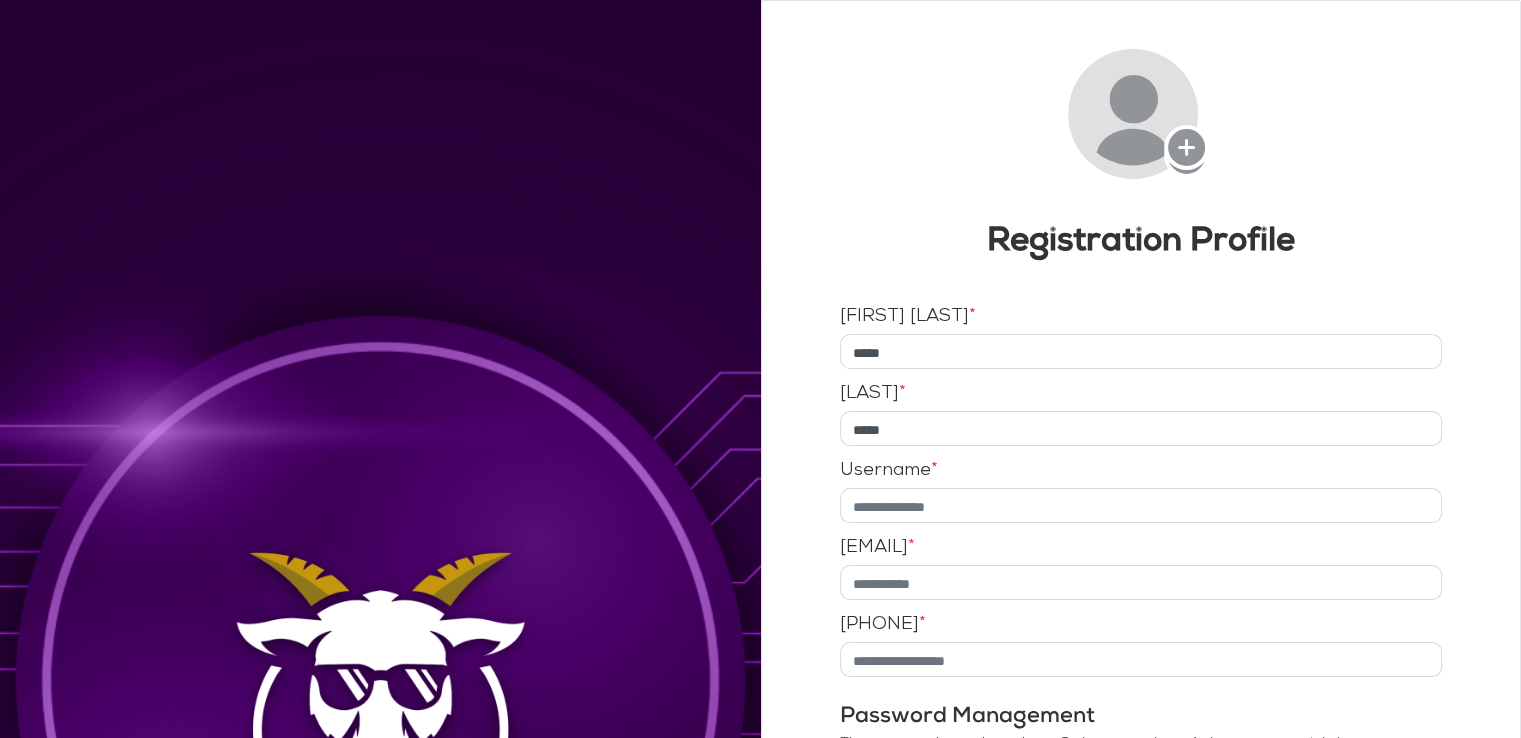 type on "*****" 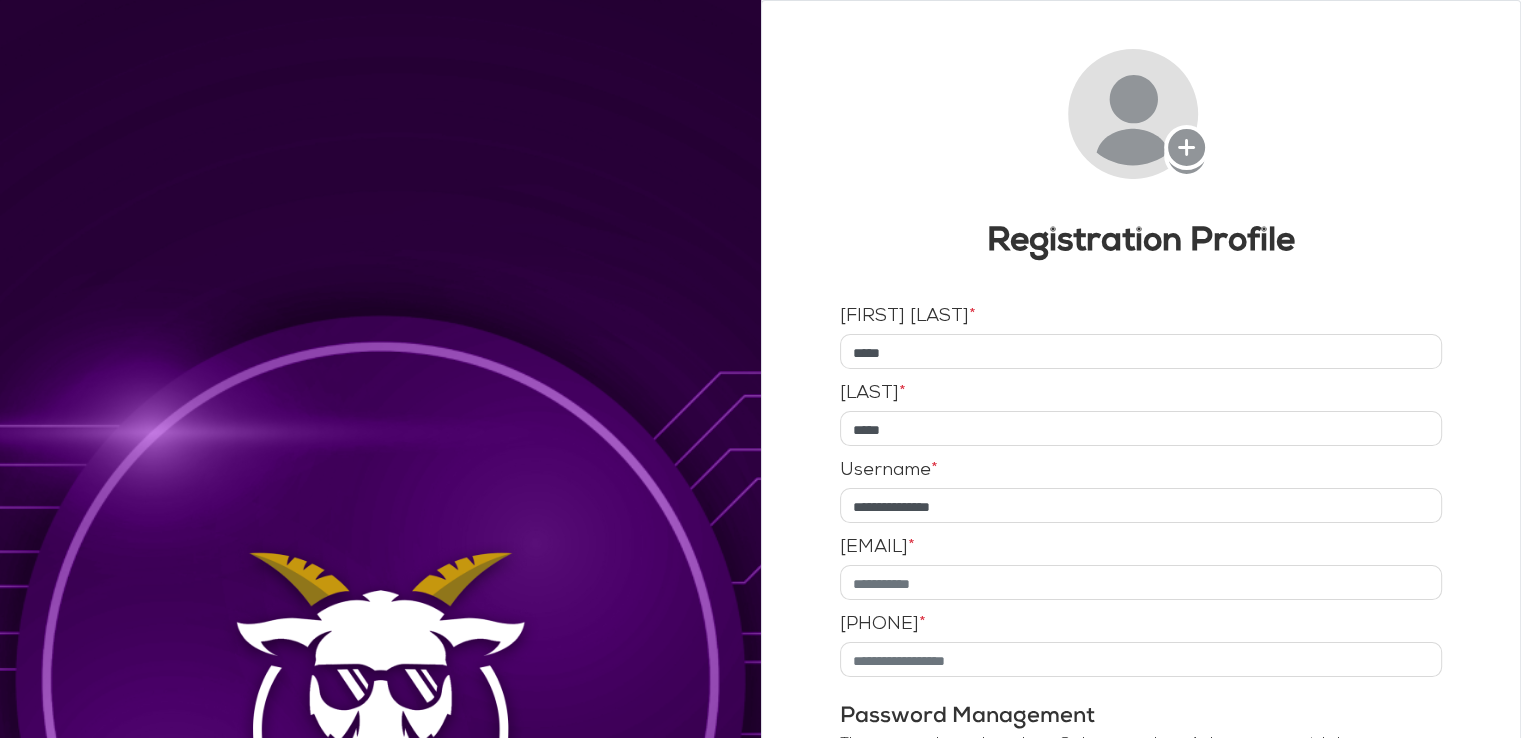 click on "**********" at bounding box center [1141, 505] 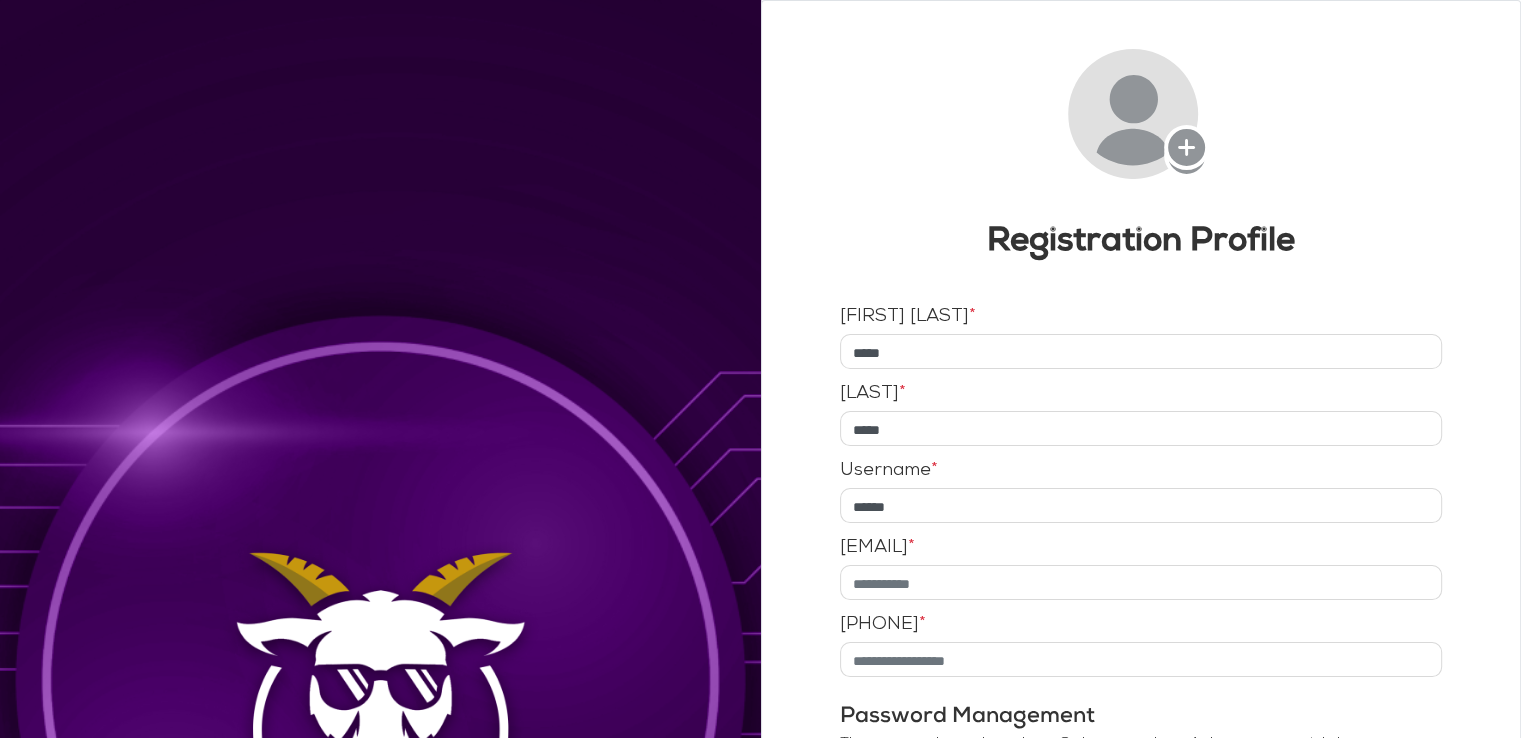 type on "******" 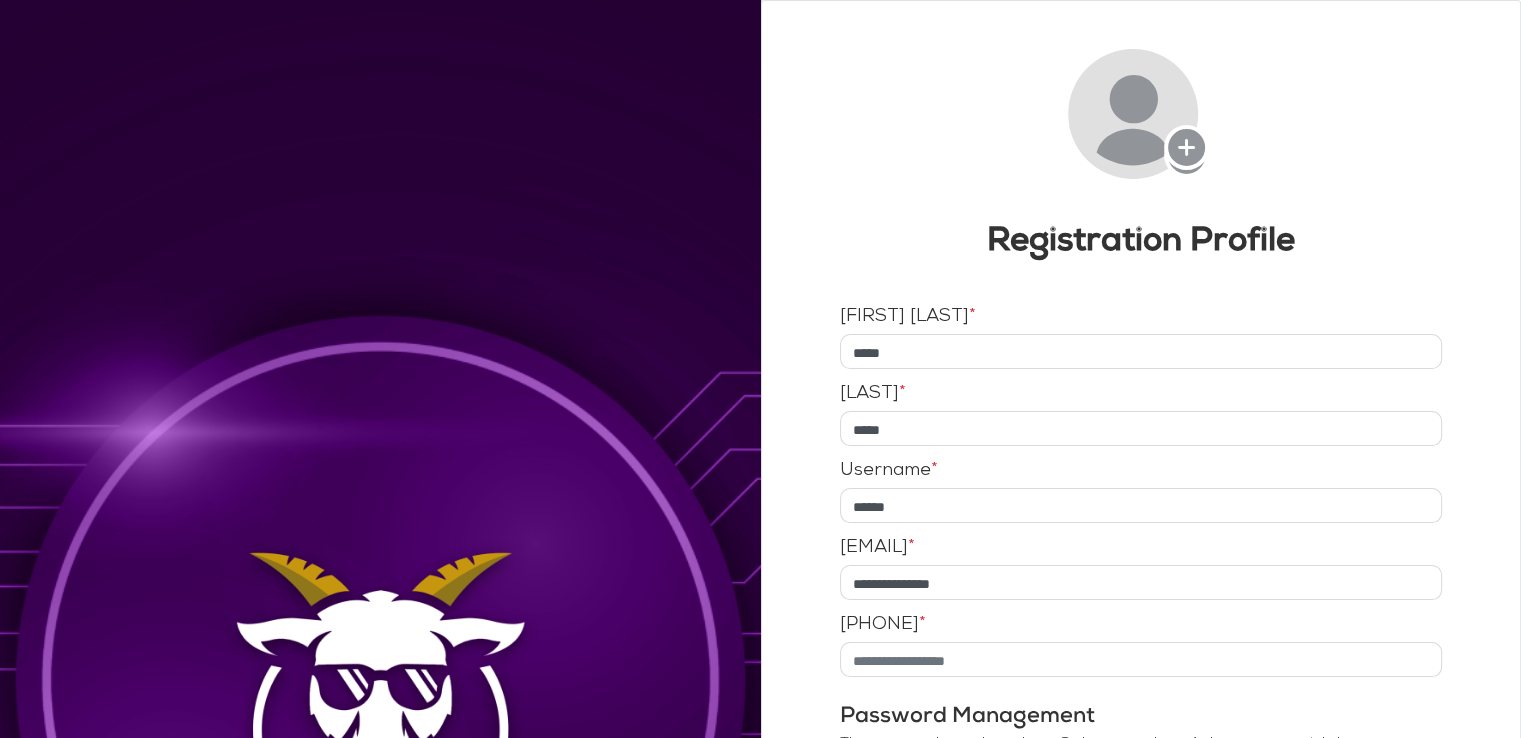 type on "**********" 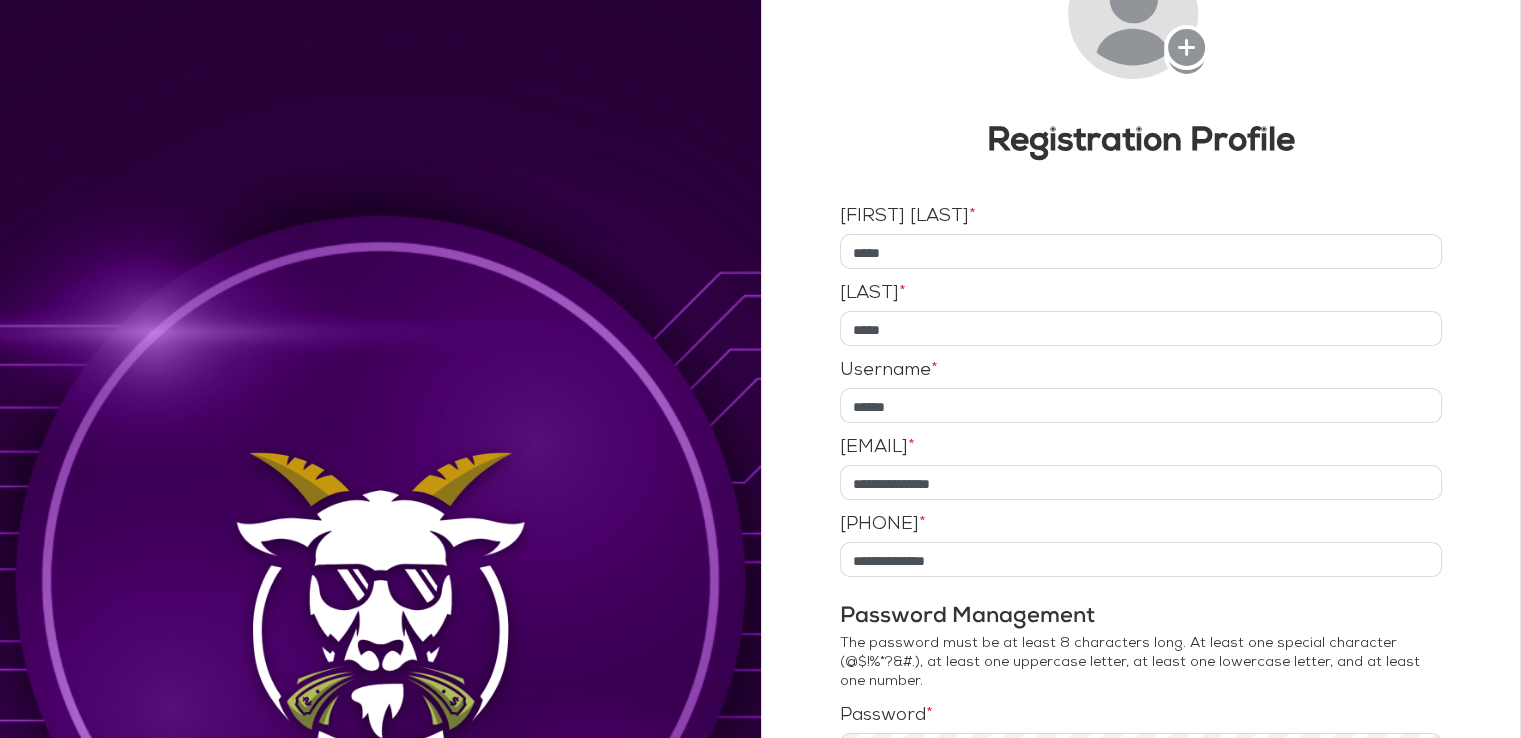 scroll, scrollTop: 300, scrollLeft: 0, axis: vertical 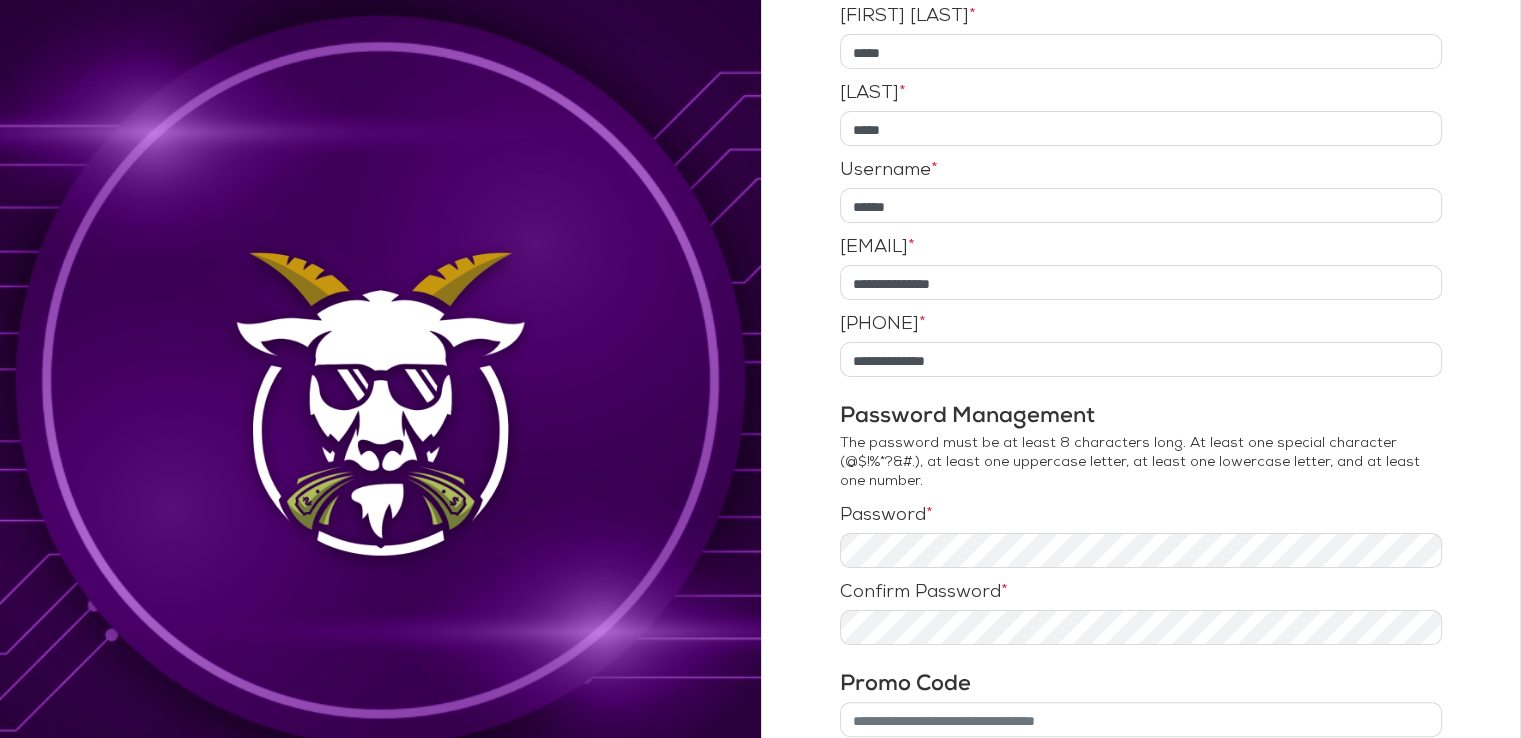 type on "**********" 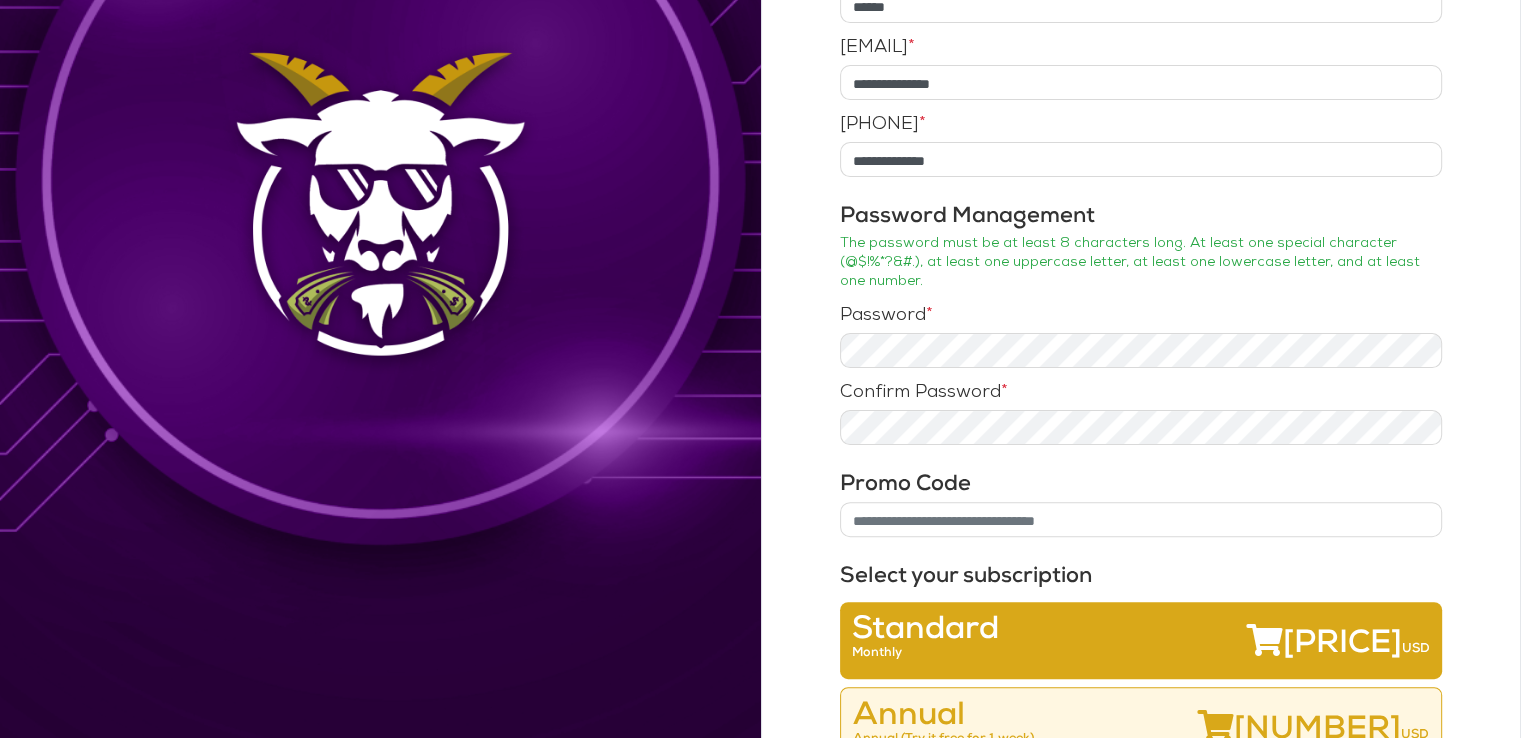 scroll, scrollTop: 654, scrollLeft: 0, axis: vertical 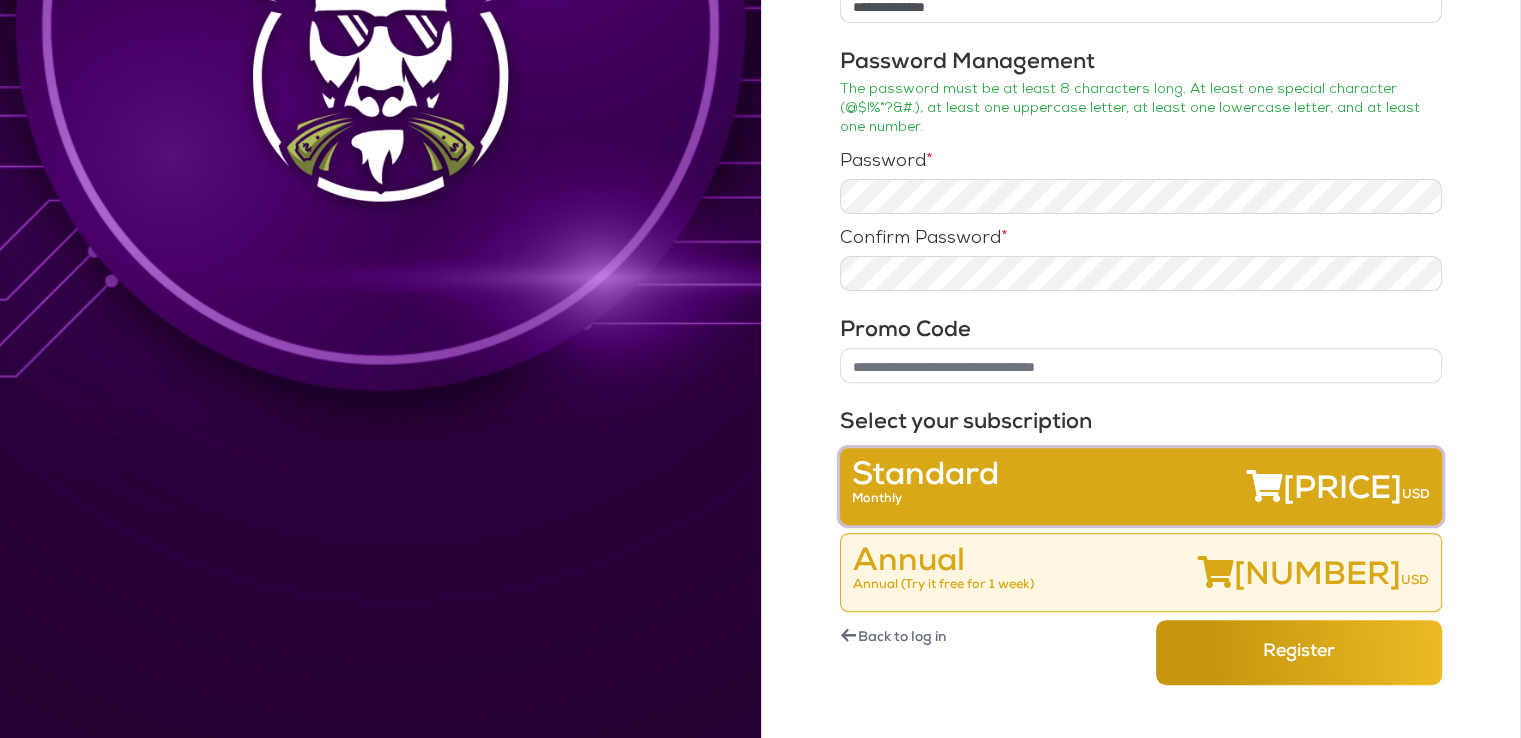 click on "Standard Monthly  9.99  USD" at bounding box center [1141, 488] 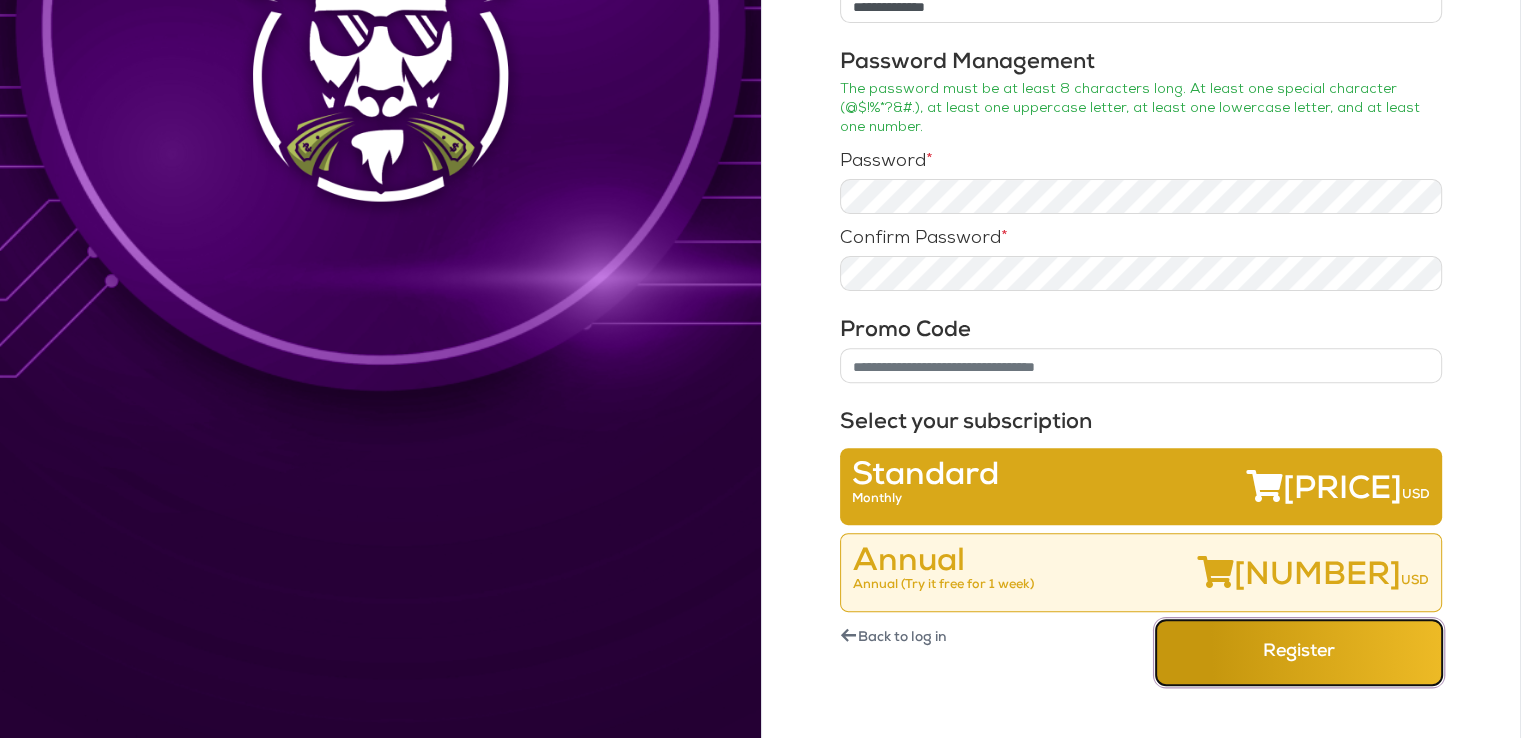 click on "Register" at bounding box center [1299, 652] 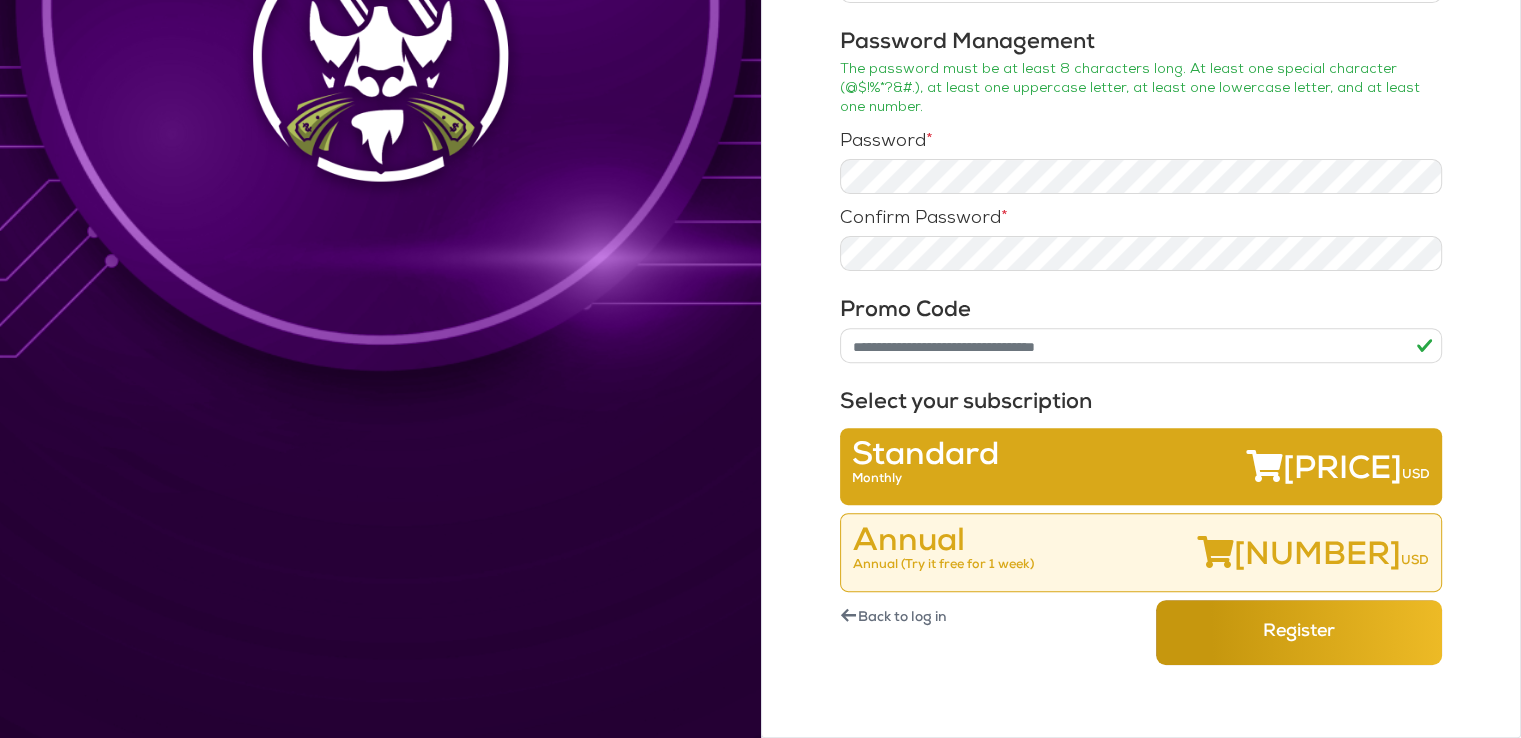 scroll, scrollTop: 654, scrollLeft: 0, axis: vertical 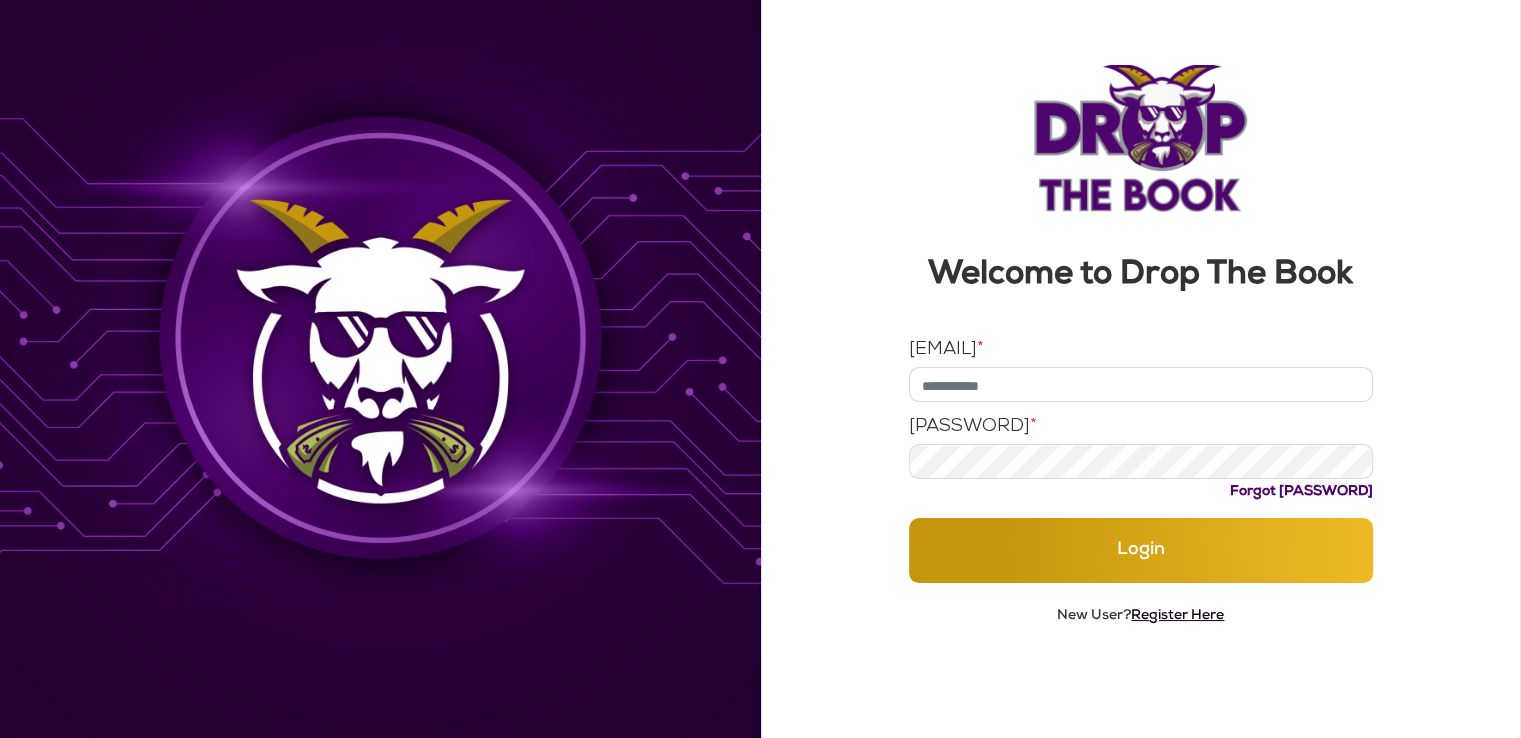 type on "**********" 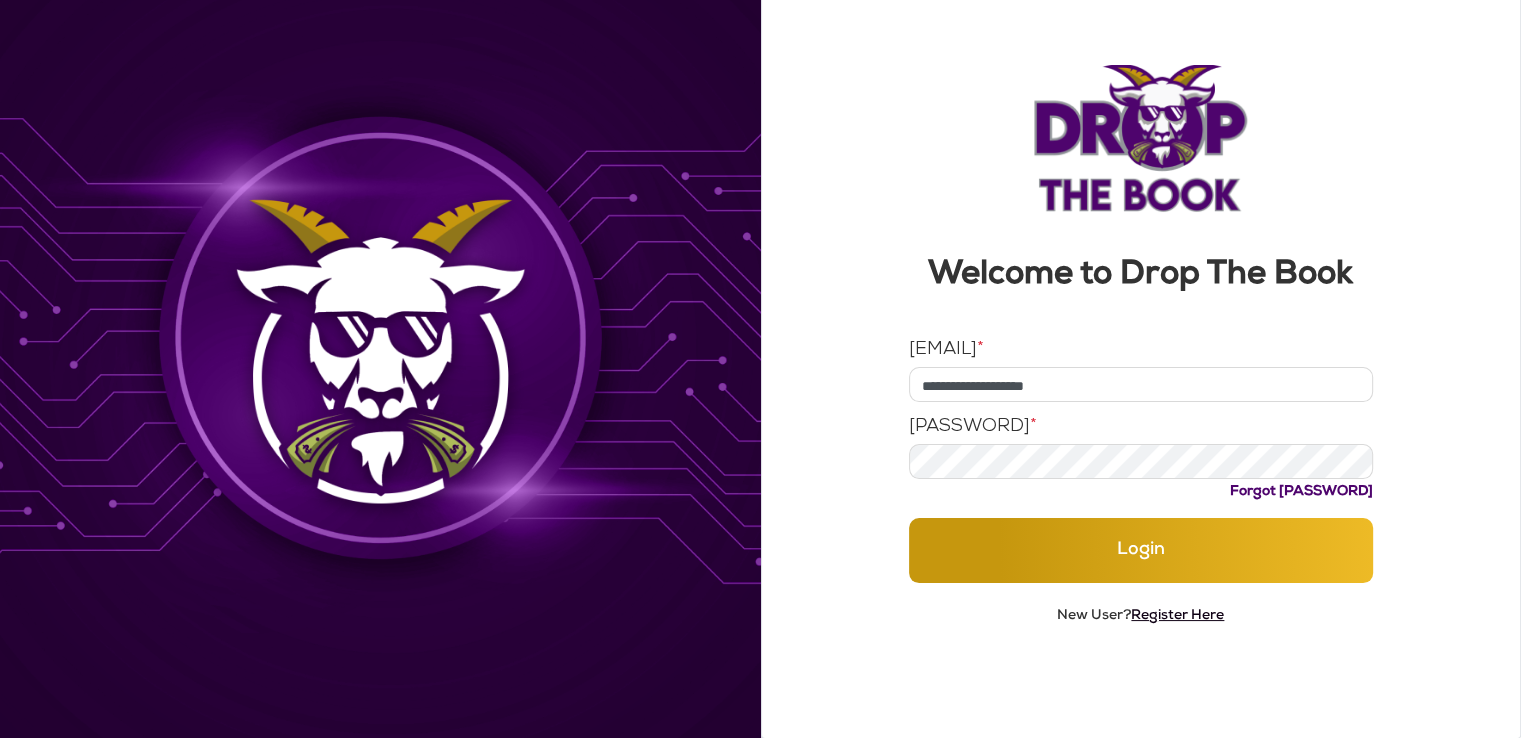 click on "Register Here" at bounding box center (1177, 616) 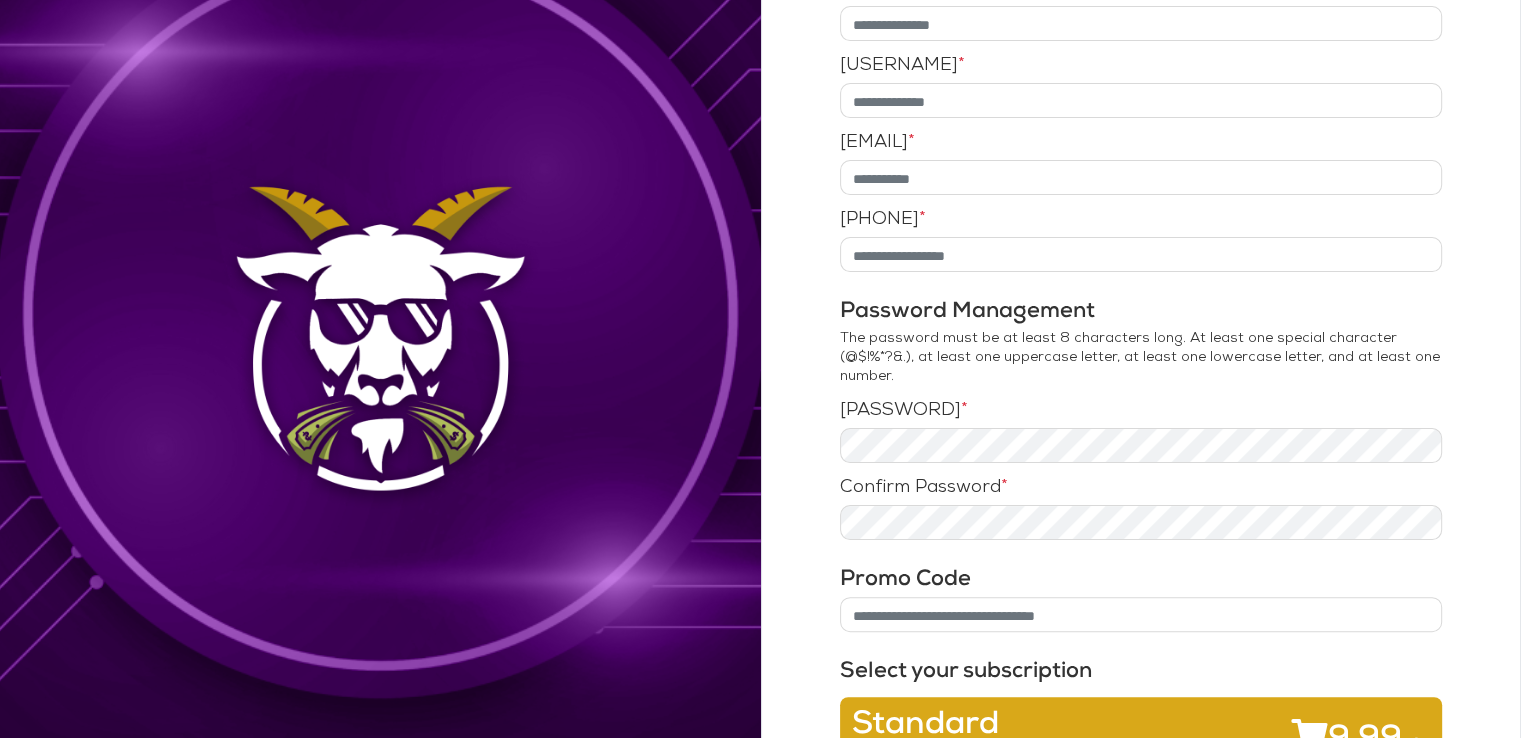 scroll, scrollTop: 731, scrollLeft: 0, axis: vertical 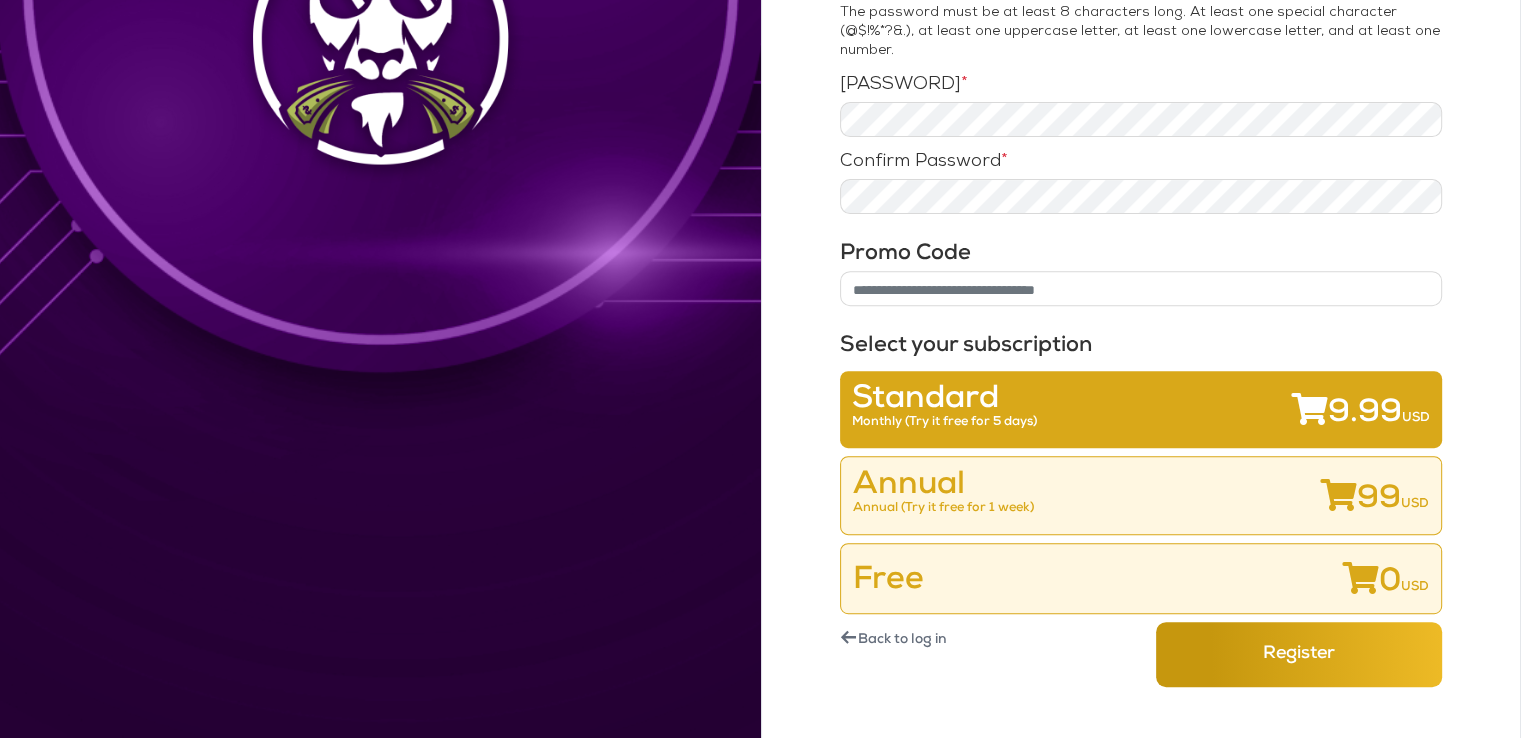 click on "←  Back to log in" at bounding box center (983, 641) 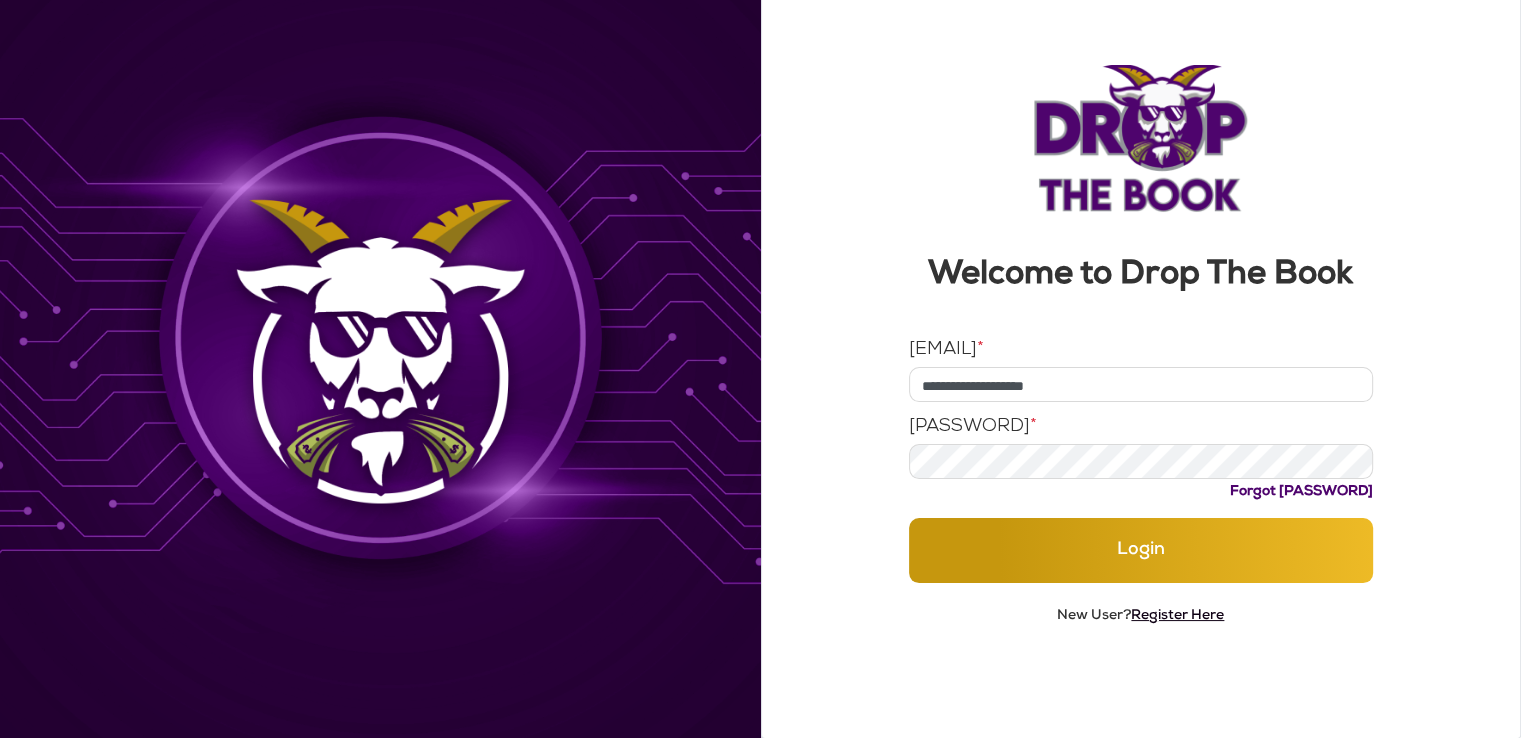click on "Register Here" at bounding box center [1177, 616] 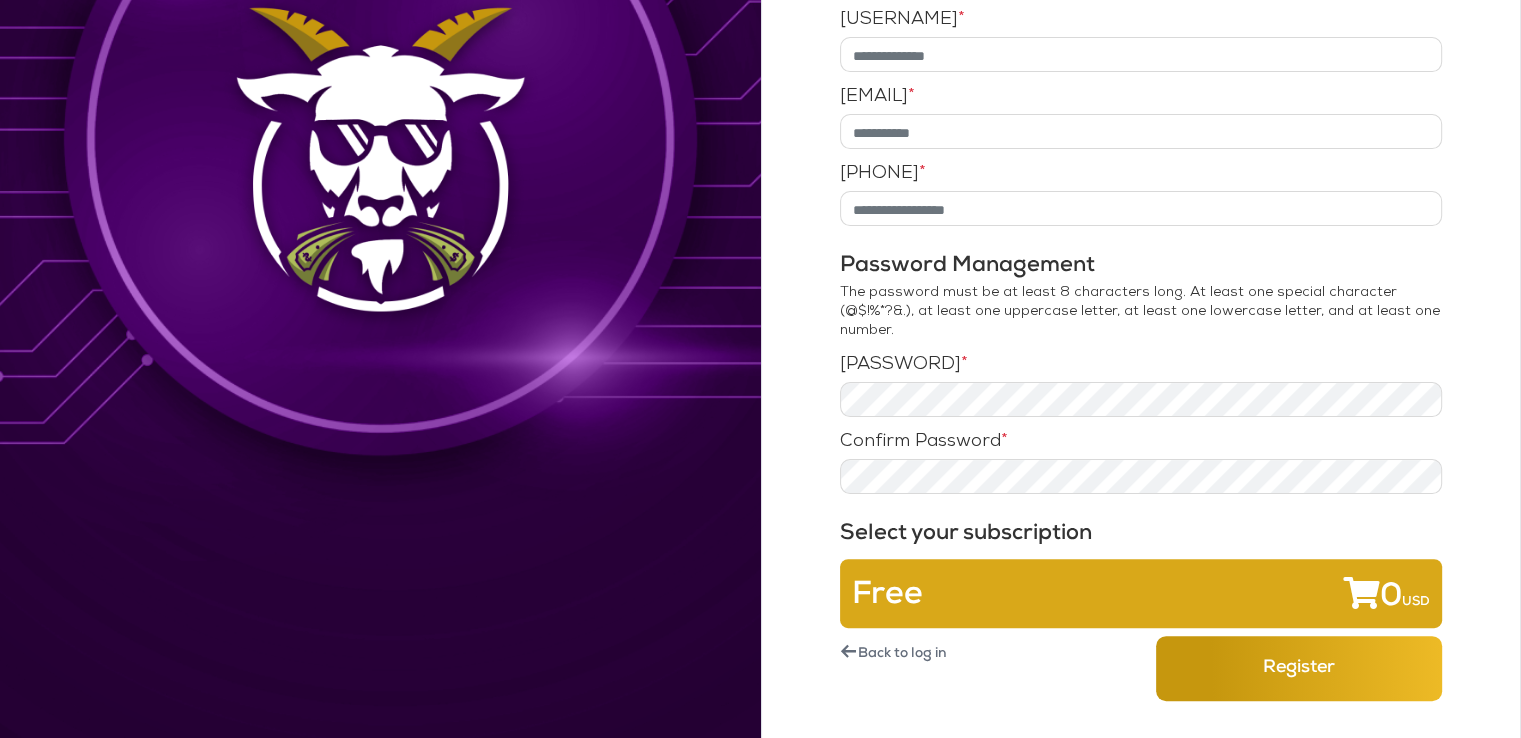 scroll, scrollTop: 466, scrollLeft: 0, axis: vertical 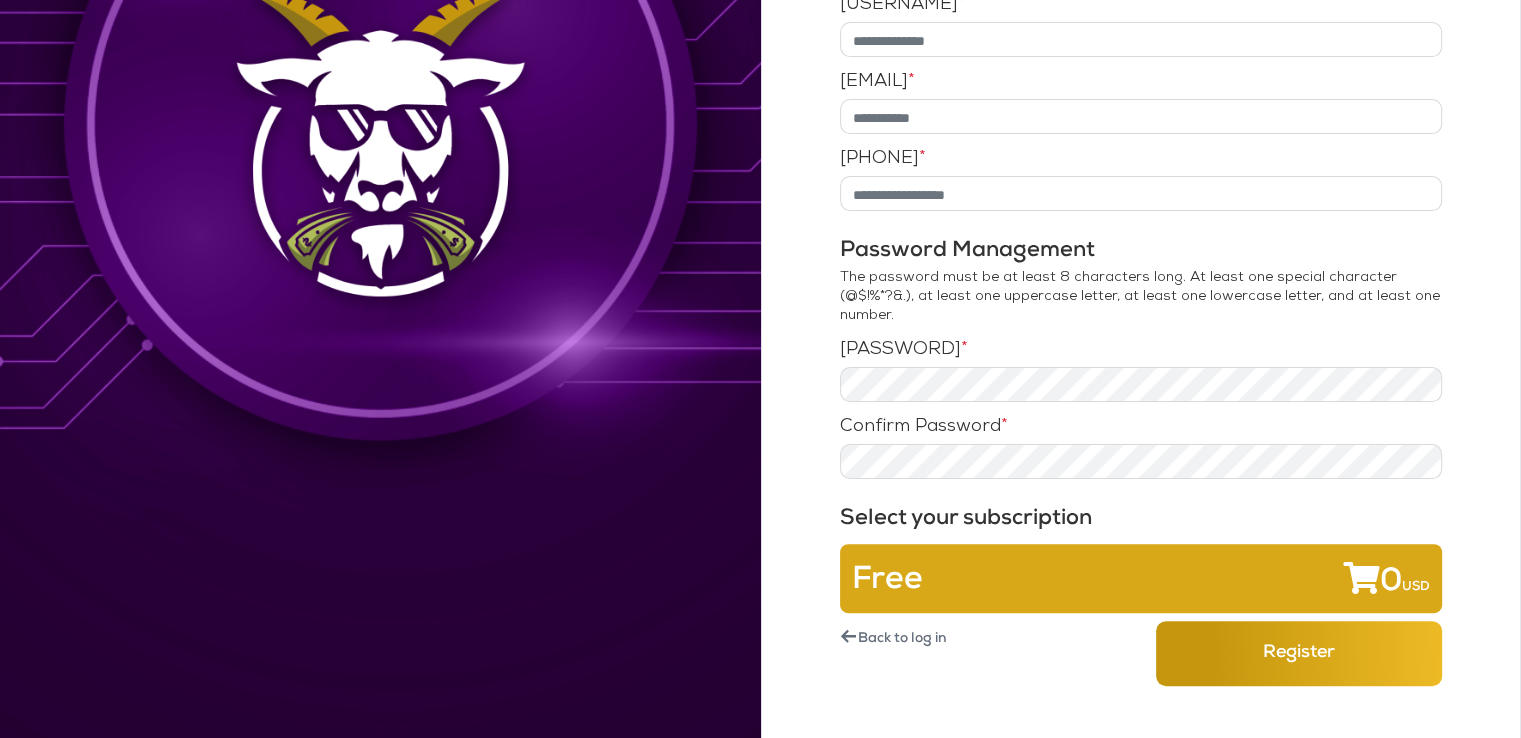 click on "Registration Profile First Name *    Last Name *    Username *    Email *    Phone Number * Password Management  The password must be at least 8 characters long. At least one special character (@$!%*?&#.), at least one uppercase letter, at least one lowercase letter, and at least one number.  Password *    Confirm Password *    Select your subscription Free  0  USD ←  Back to log in  Register" at bounding box center [1141, 146] 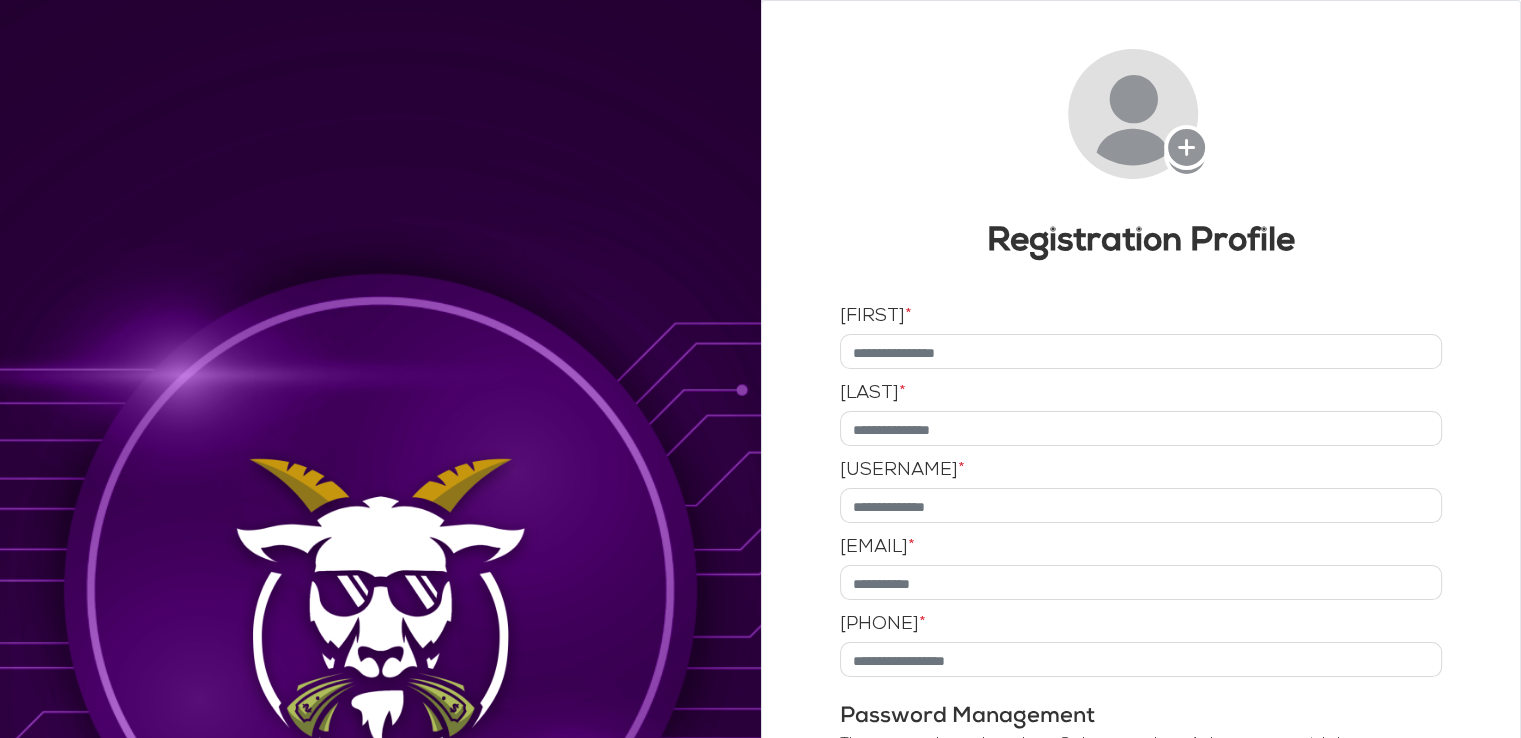 click on "Registration Profile First Name *    Last Name *    Username *    Email *    Phone Number * Password Management  The password must be at least 8 characters long. At least one special character (@$!%*?&#.), at least one uppercase letter, at least one lowercase letter, and at least one number.  Password *    Confirm Password *    Select your subscription Free  0  USD ←  Back to log in  Register" at bounding box center [1141, 612] 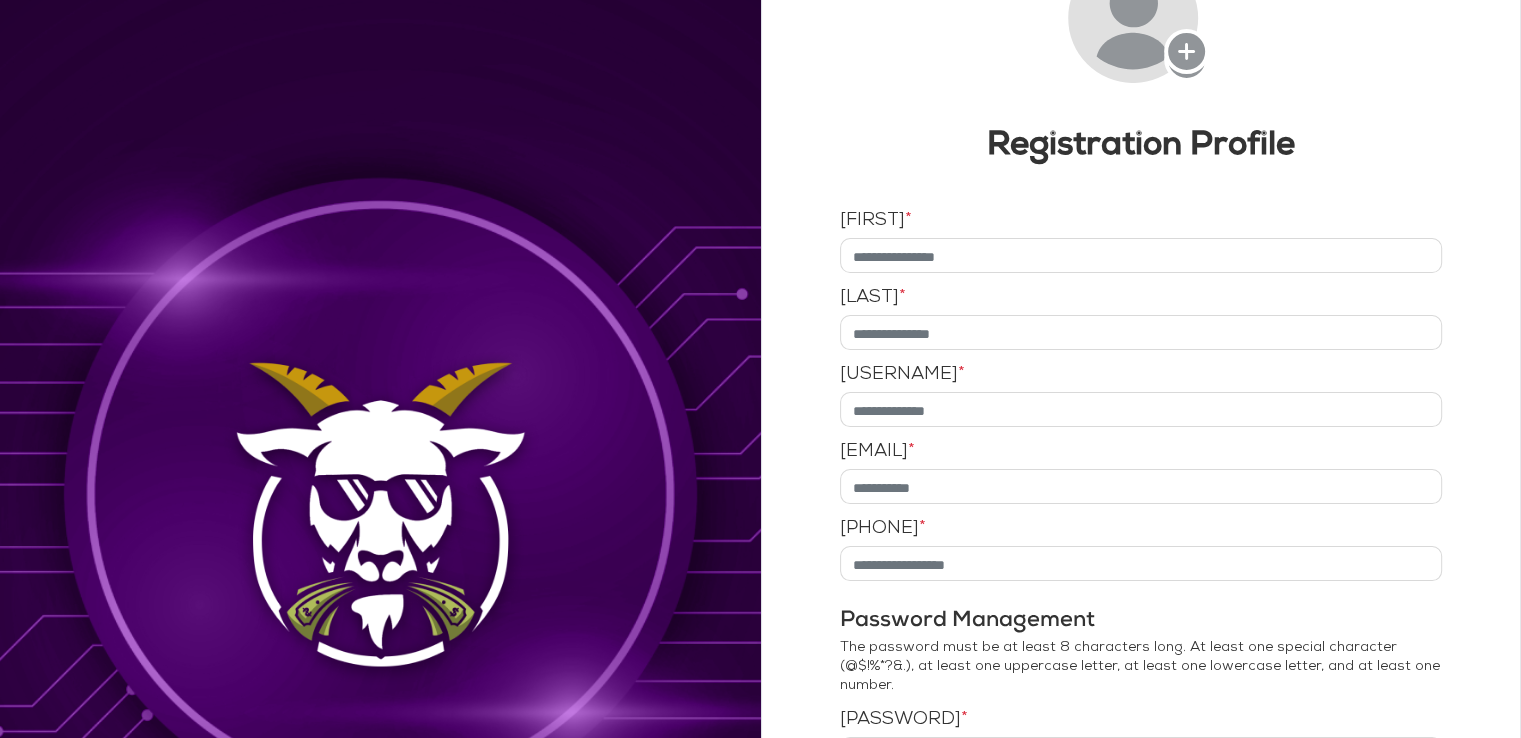 scroll, scrollTop: 0, scrollLeft: 0, axis: both 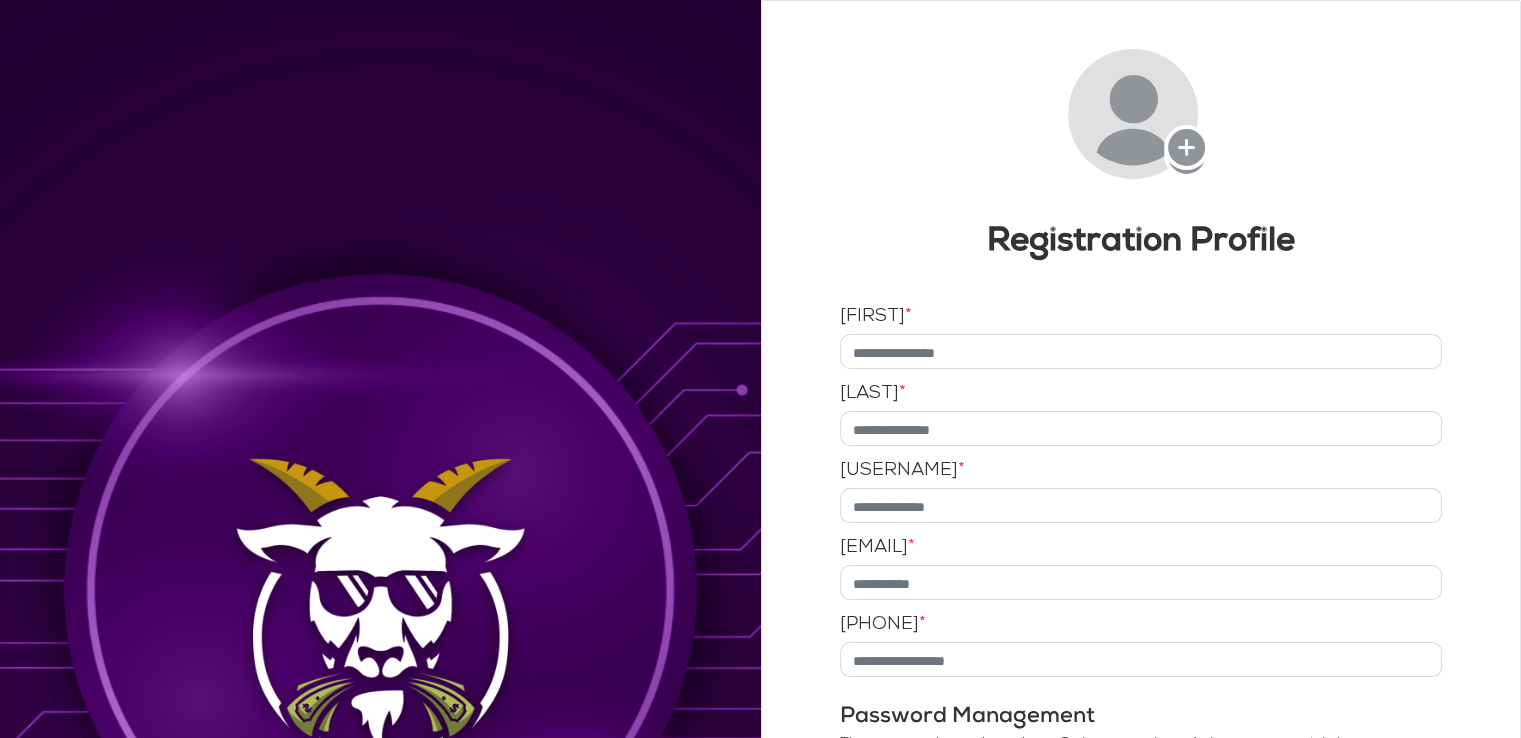 click at bounding box center [1141, 114] 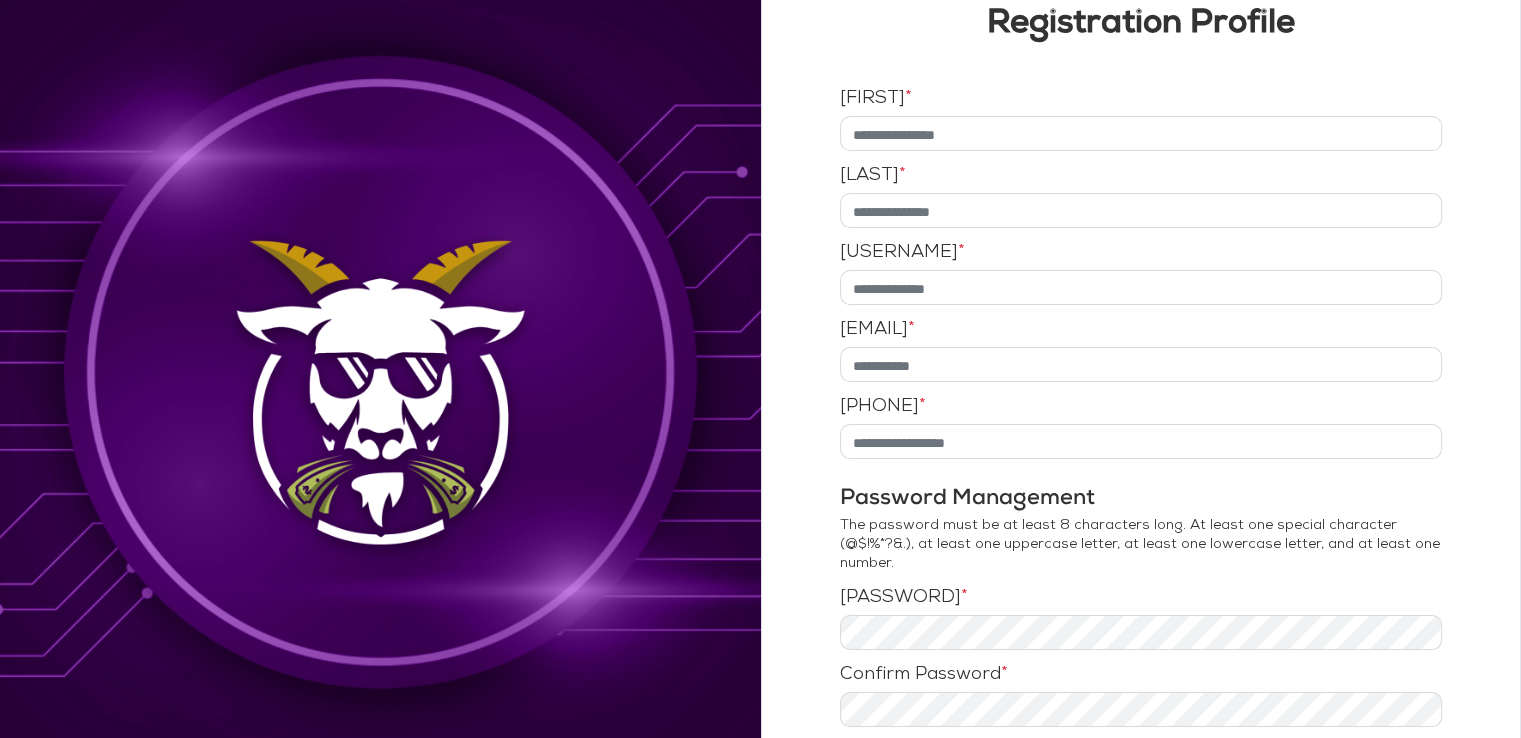 scroll, scrollTop: 0, scrollLeft: 0, axis: both 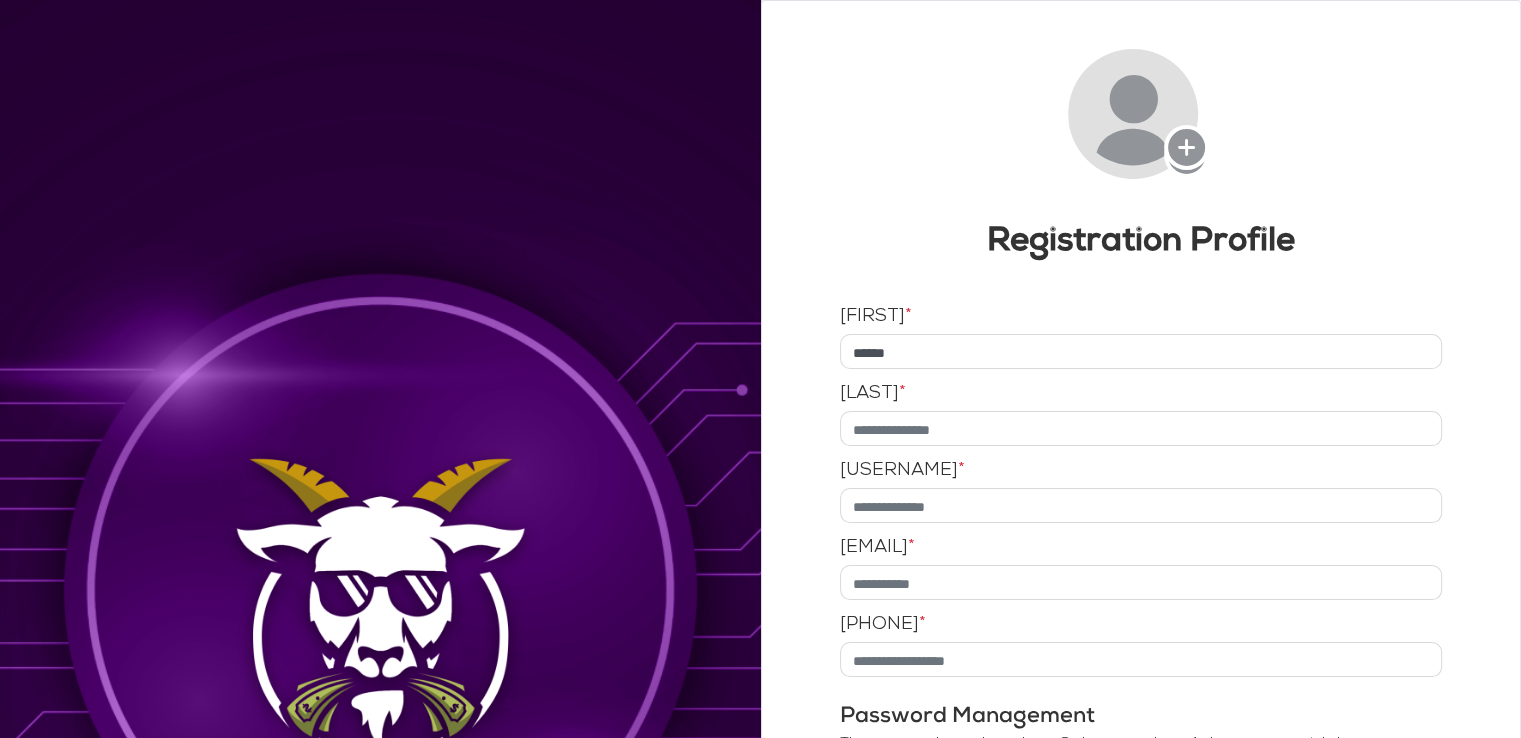 type on "******" 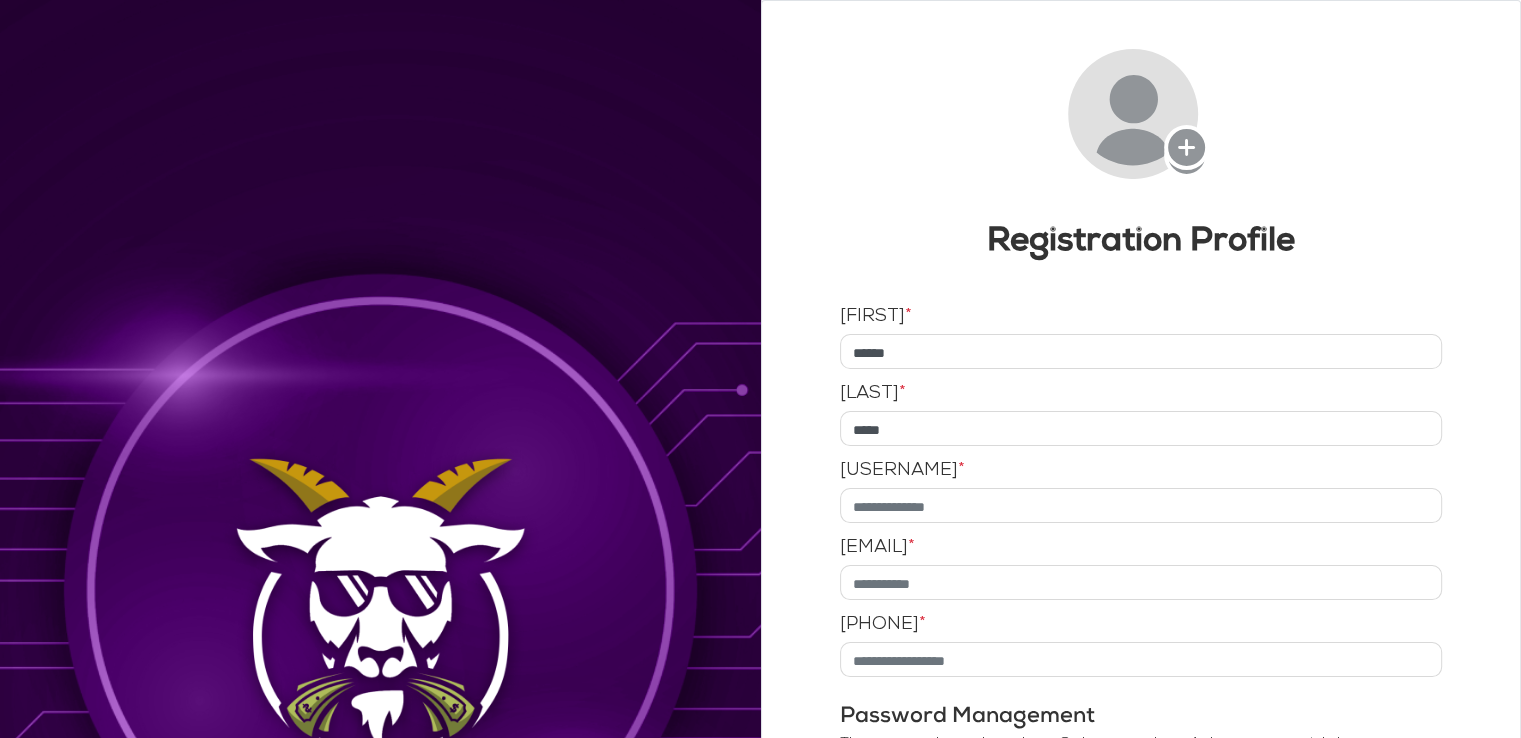type on "*****" 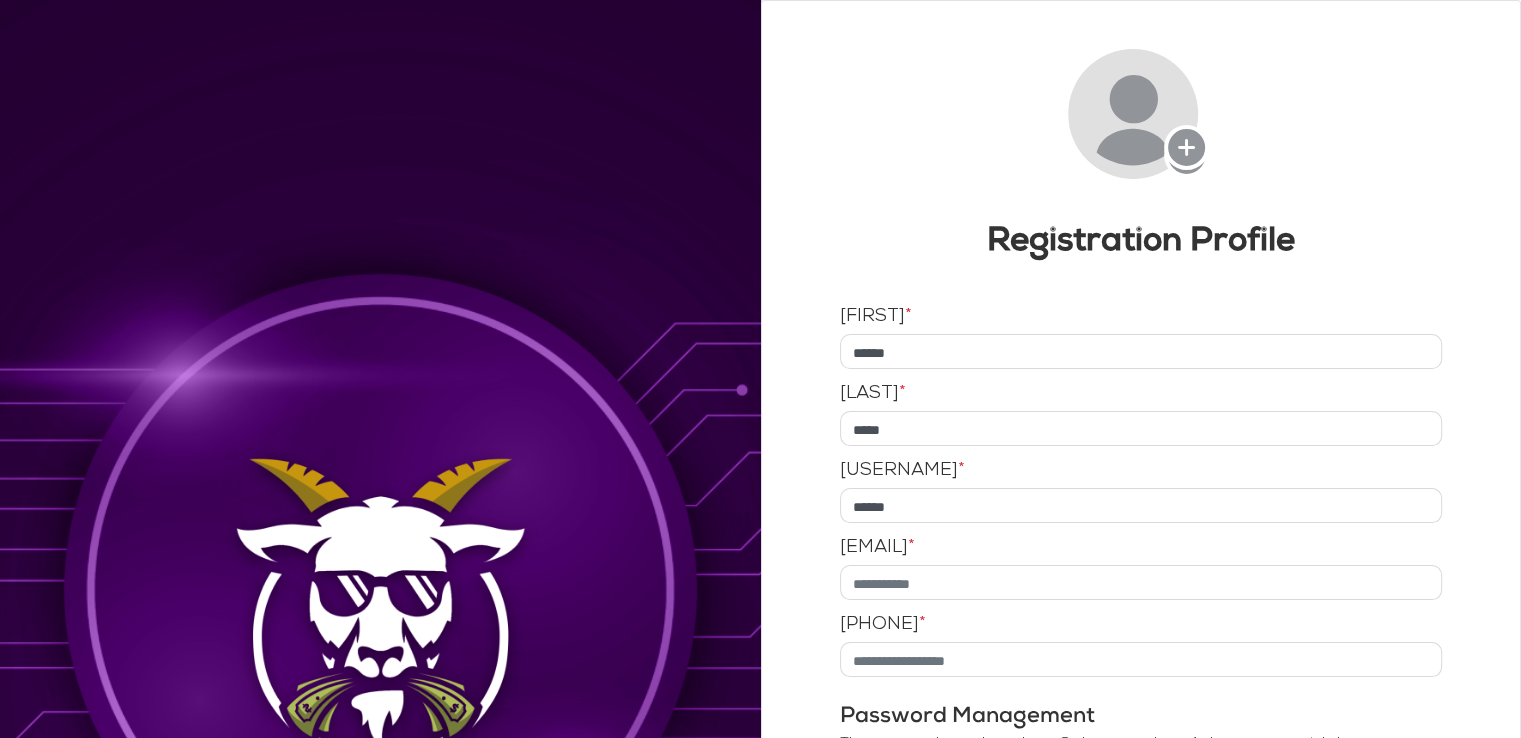 type on "******" 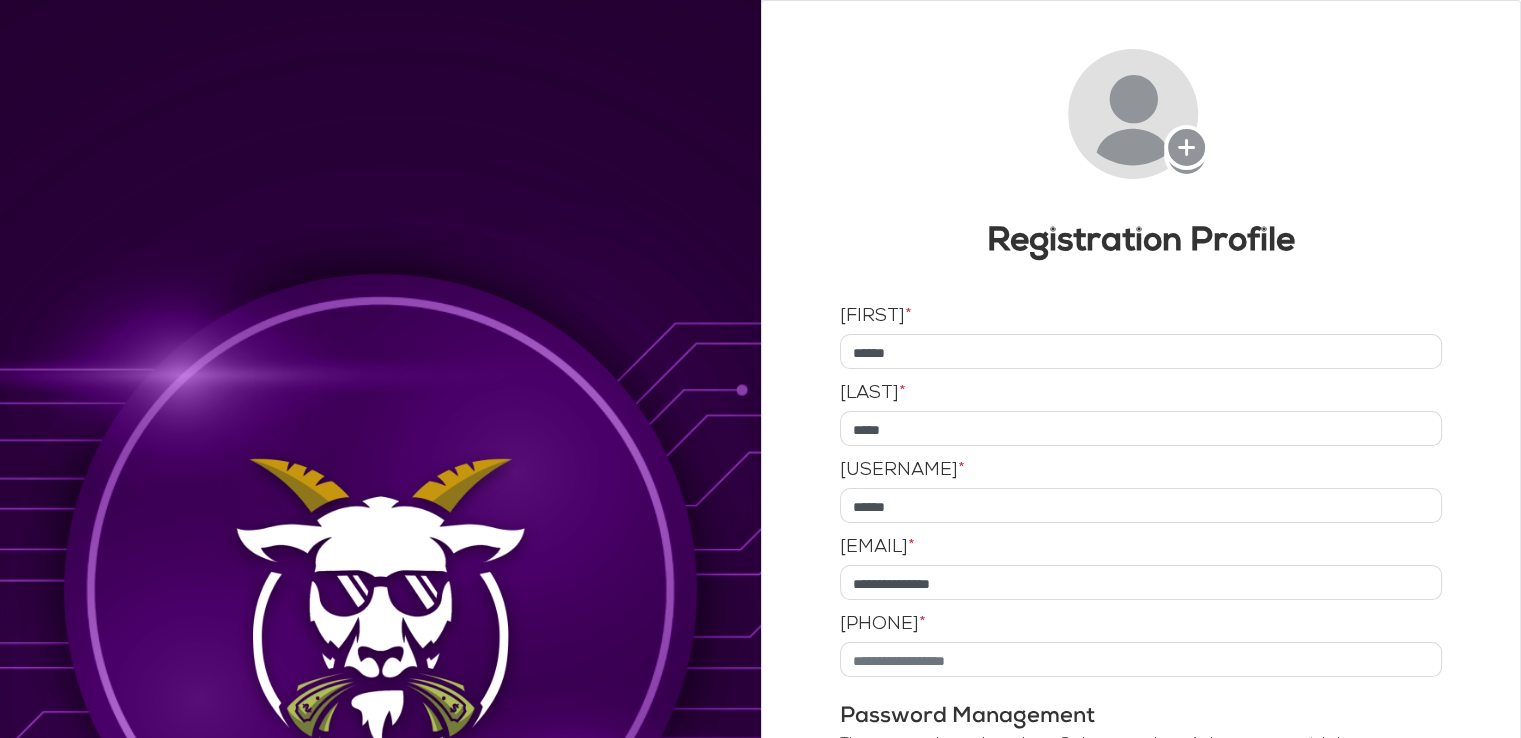 type on "**********" 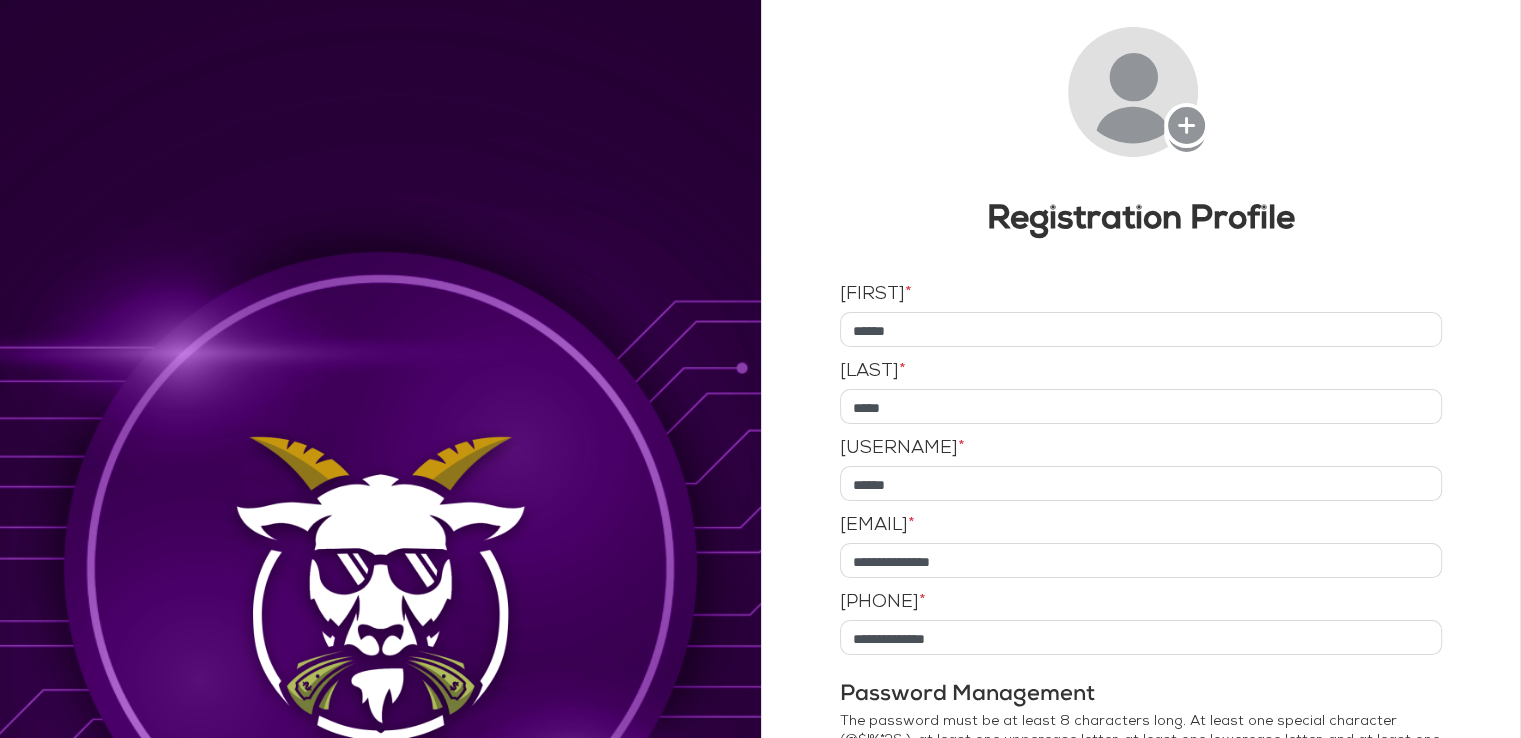 scroll, scrollTop: 400, scrollLeft: 0, axis: vertical 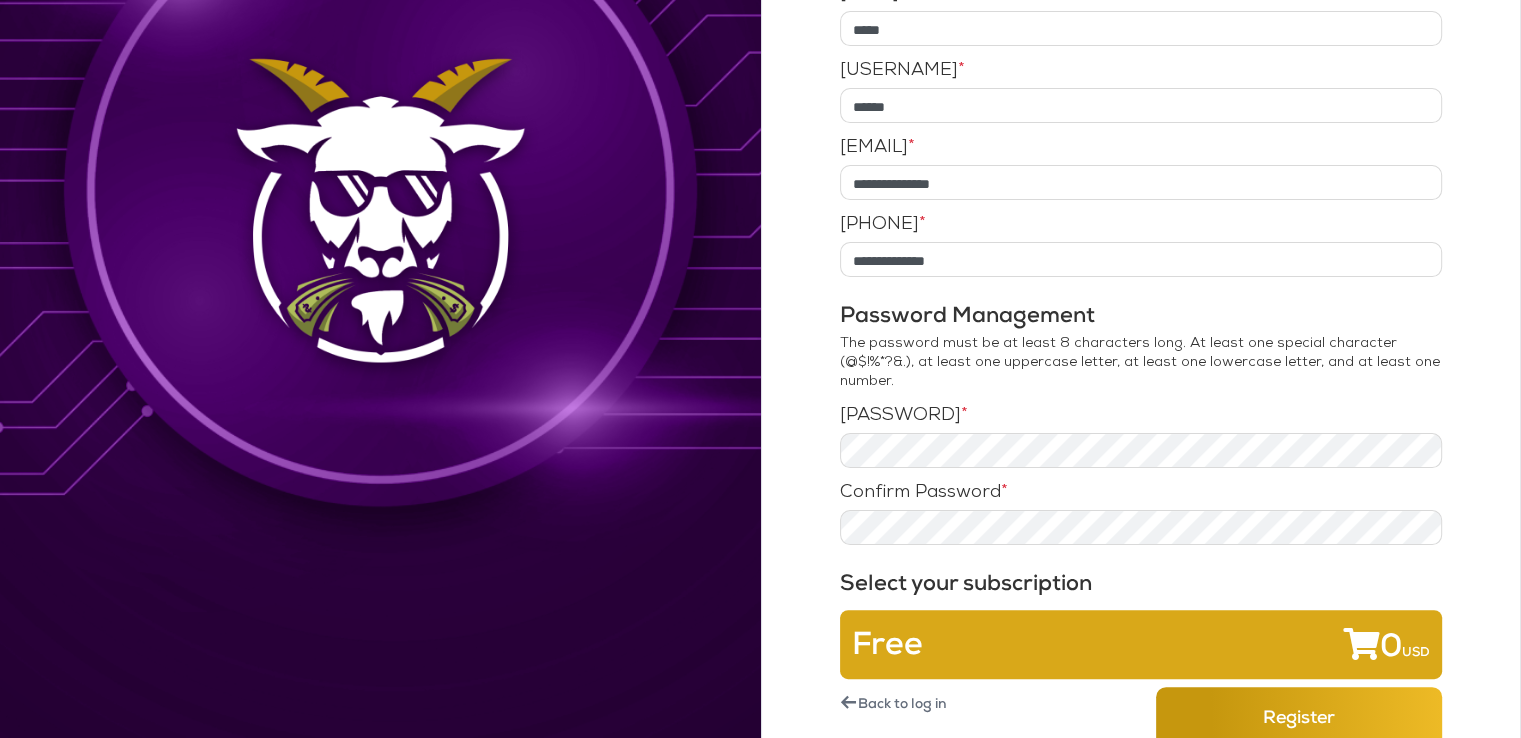 type on "**********" 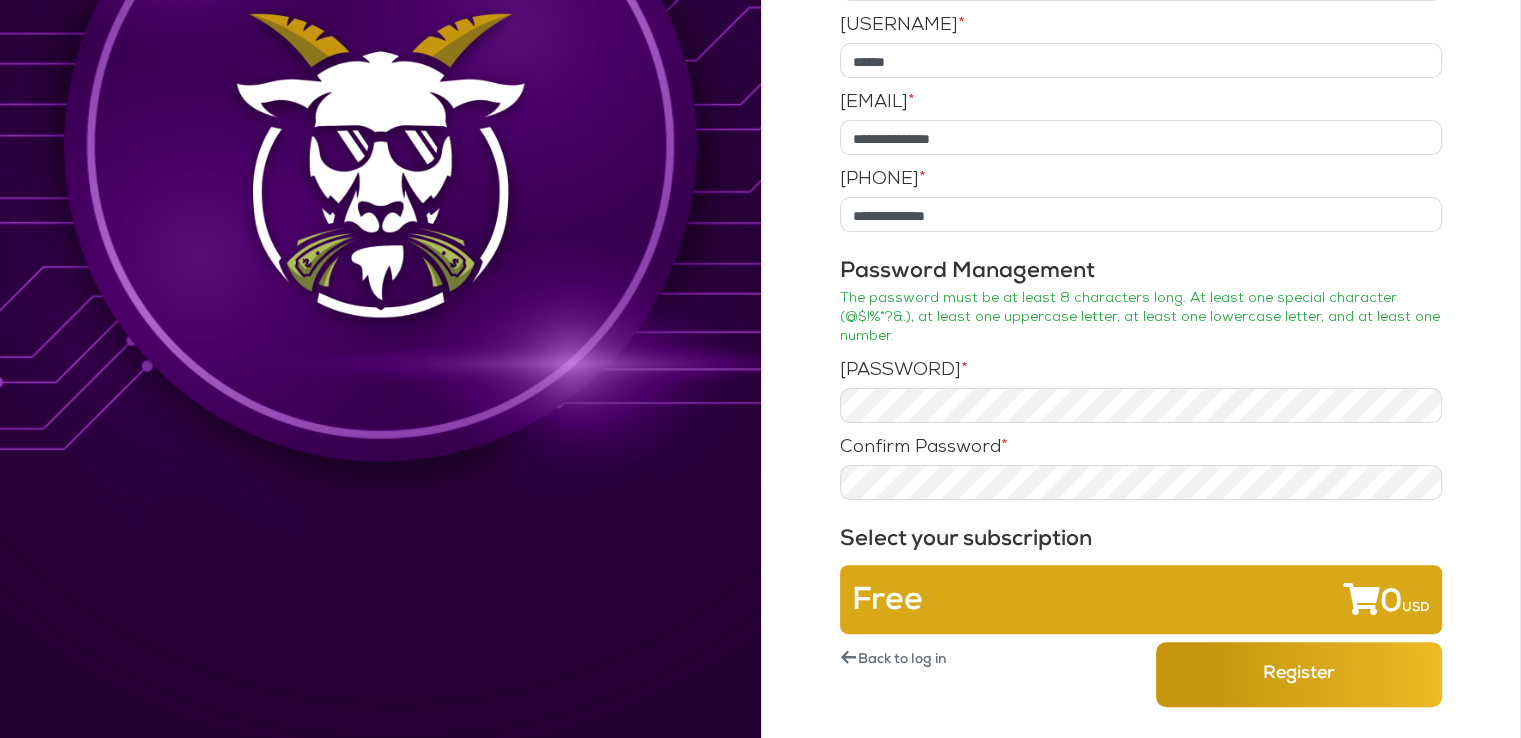 scroll, scrollTop: 466, scrollLeft: 0, axis: vertical 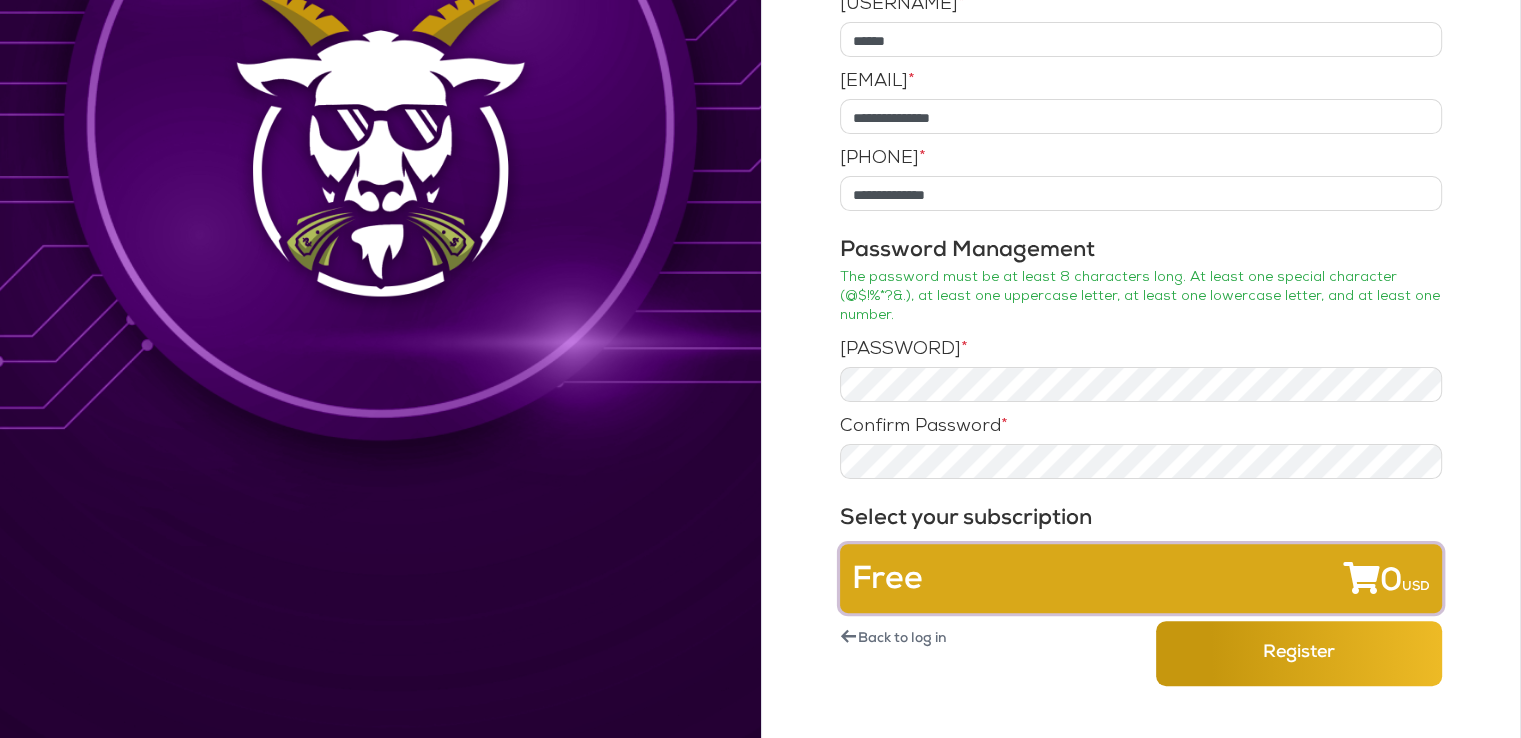 click on "Free  0  USD" at bounding box center (1141, 580) 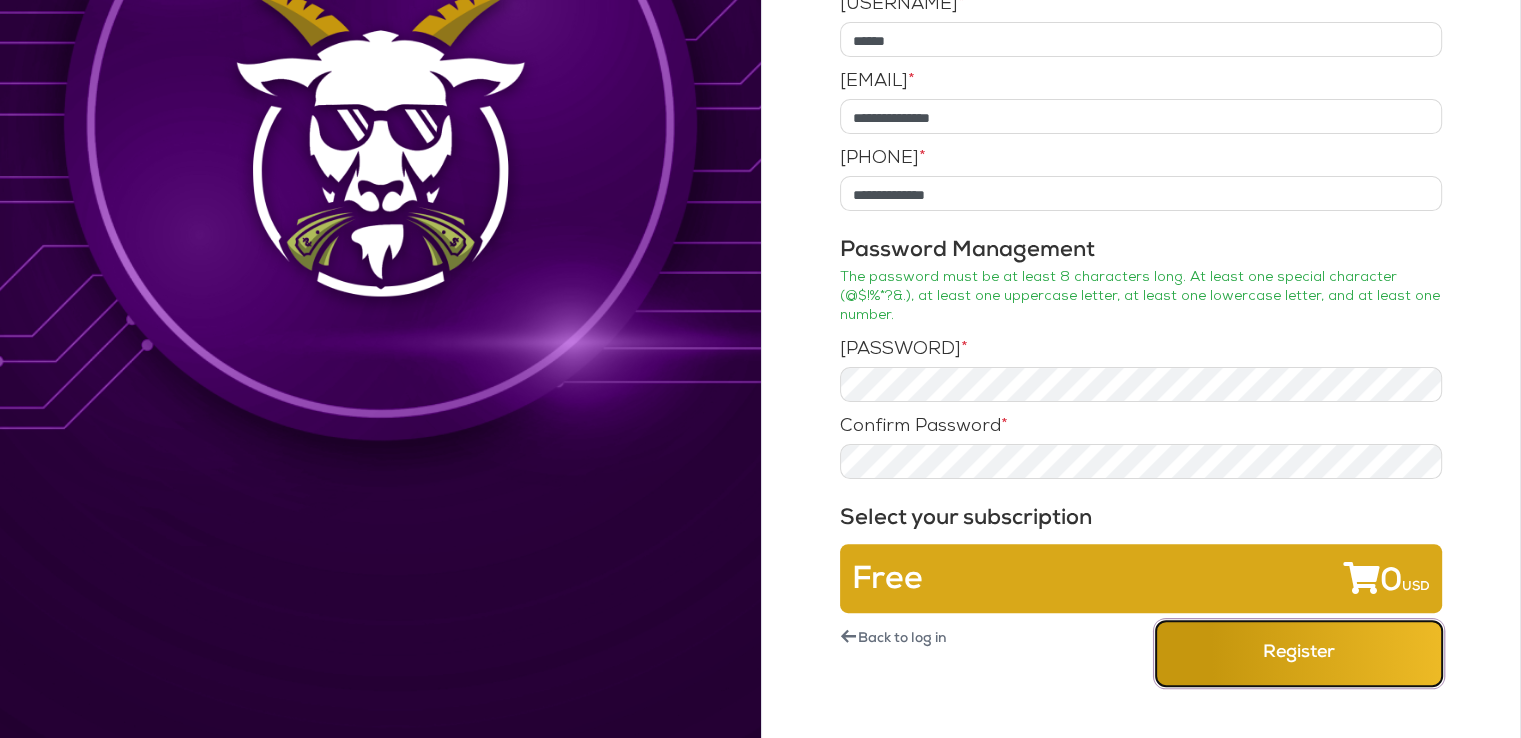 click on "Register" at bounding box center (1299, 653) 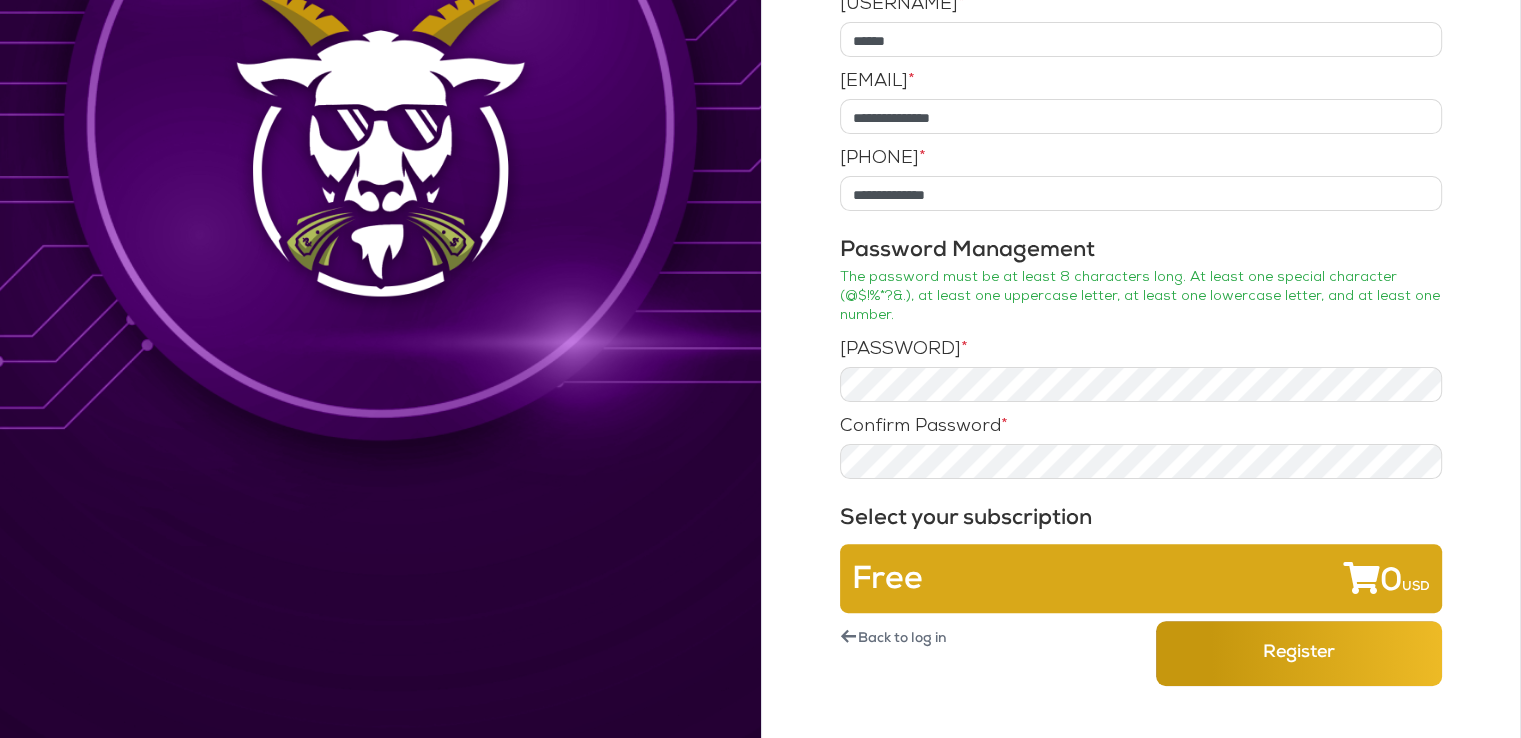 scroll, scrollTop: 476, scrollLeft: 0, axis: vertical 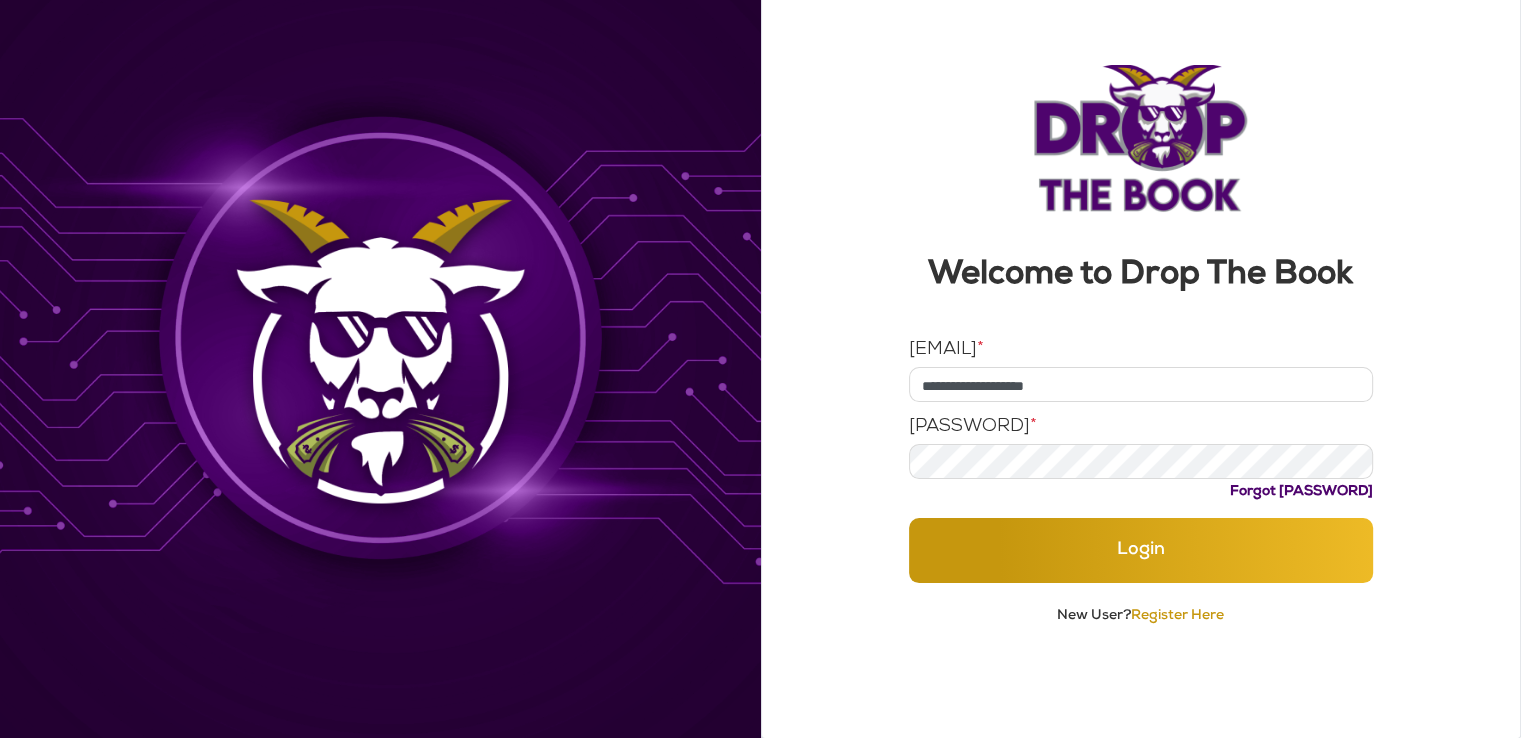 click on "**********" at bounding box center [1141, 384] 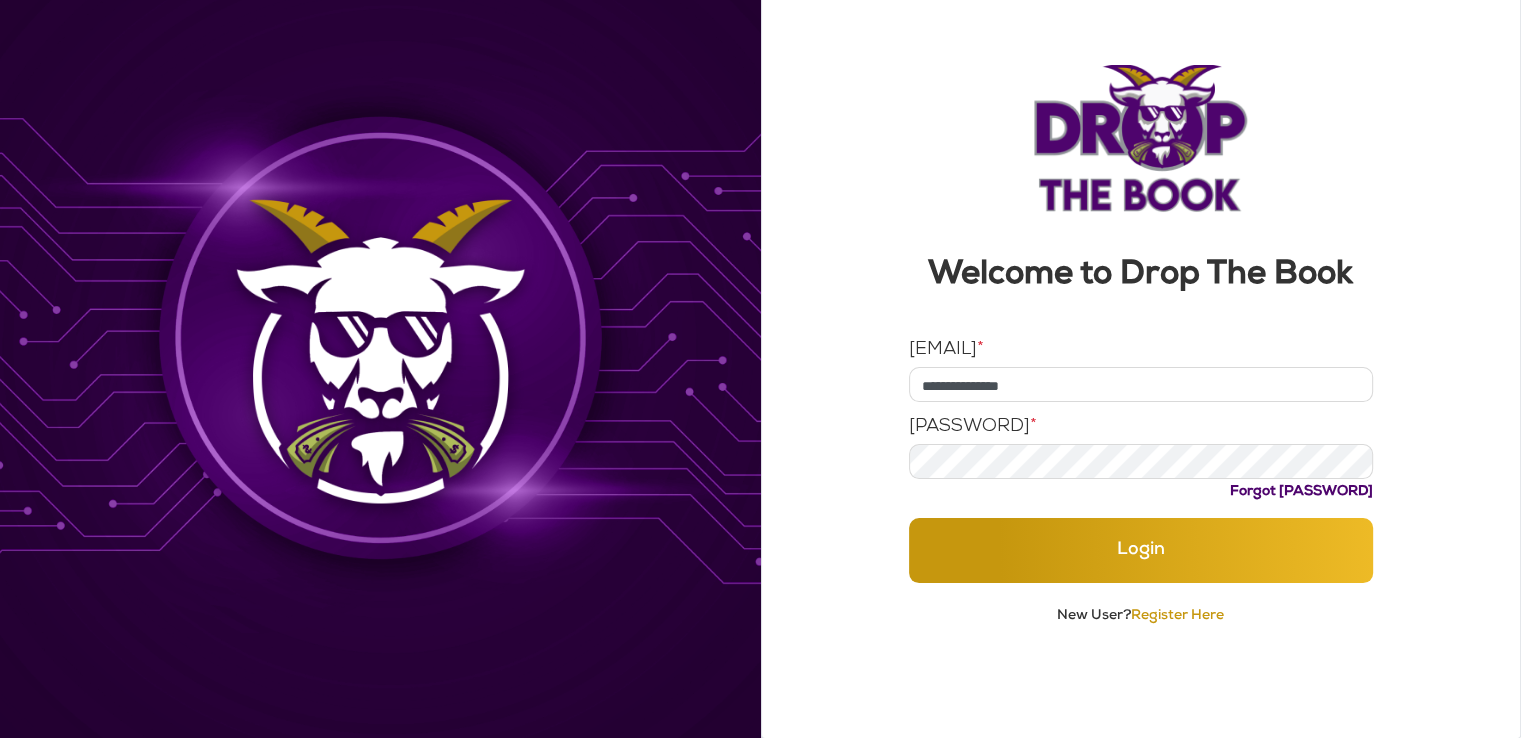 type on "**********" 